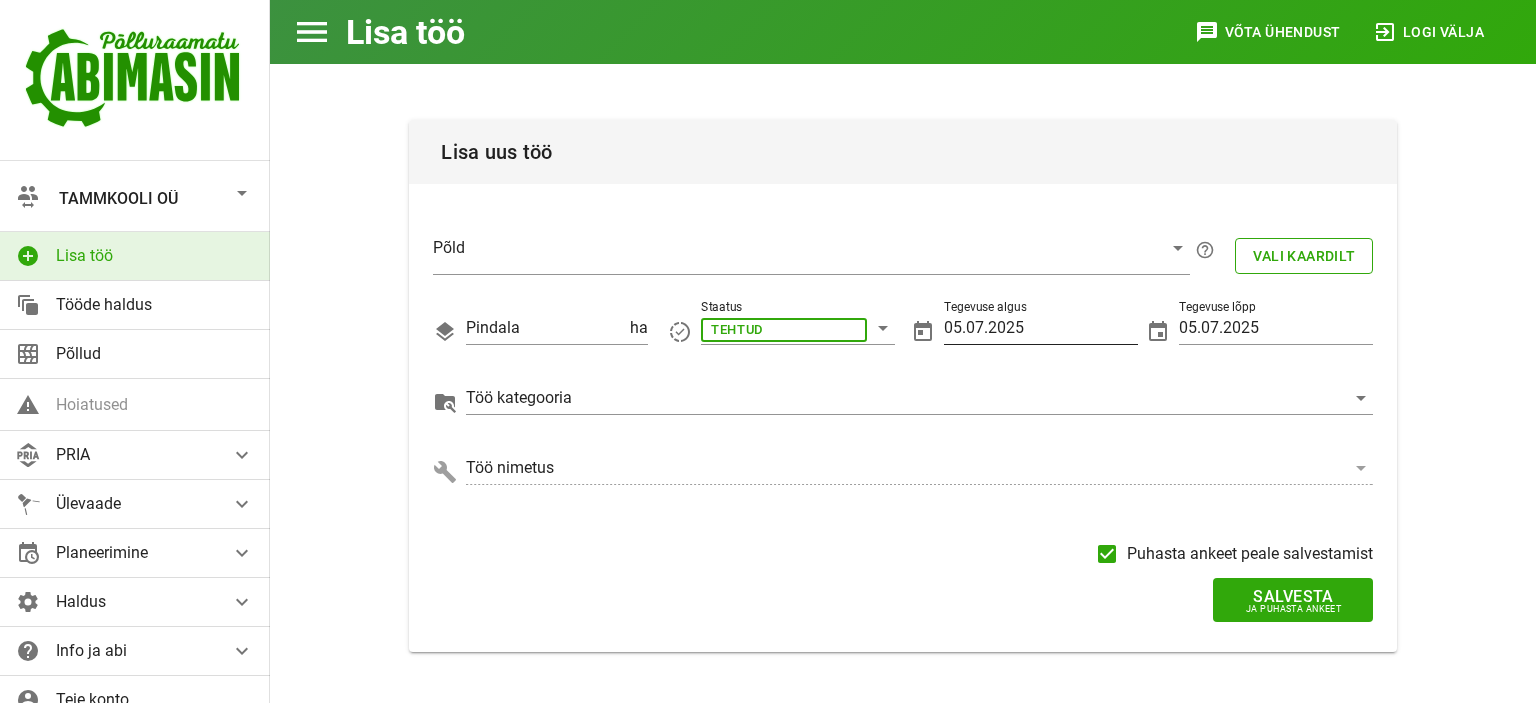 scroll, scrollTop: 0, scrollLeft: 0, axis: both 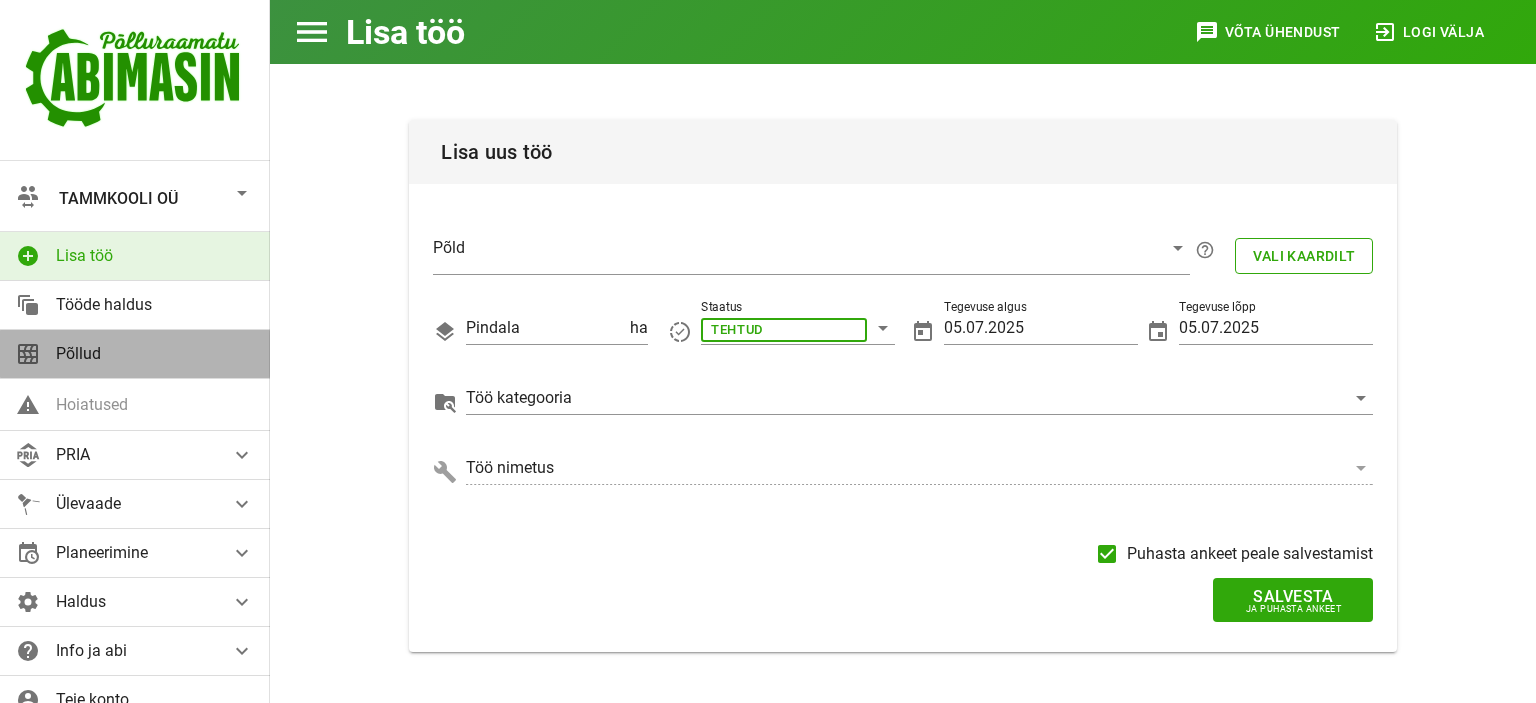 click on "Põllud" at bounding box center [155, 353] 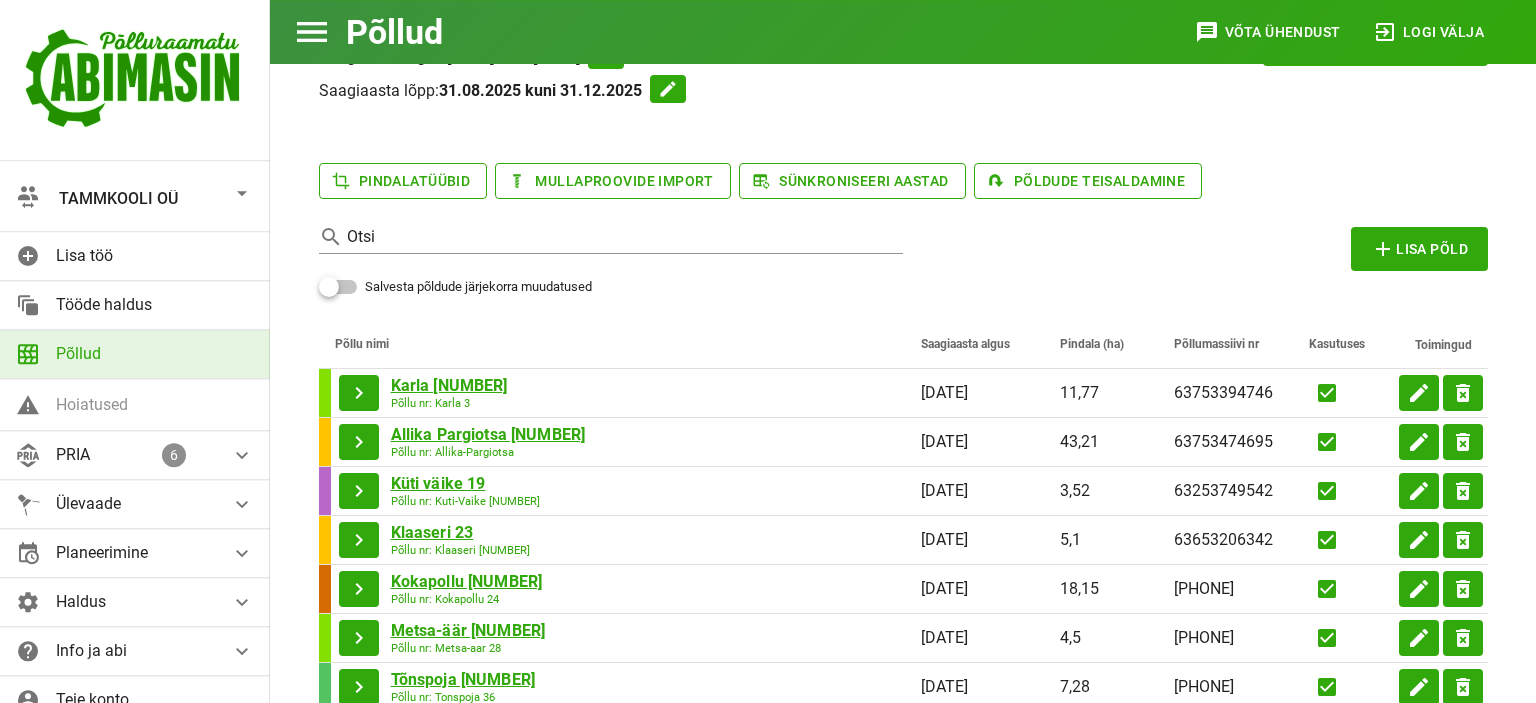 scroll, scrollTop: 105, scrollLeft: 0, axis: vertical 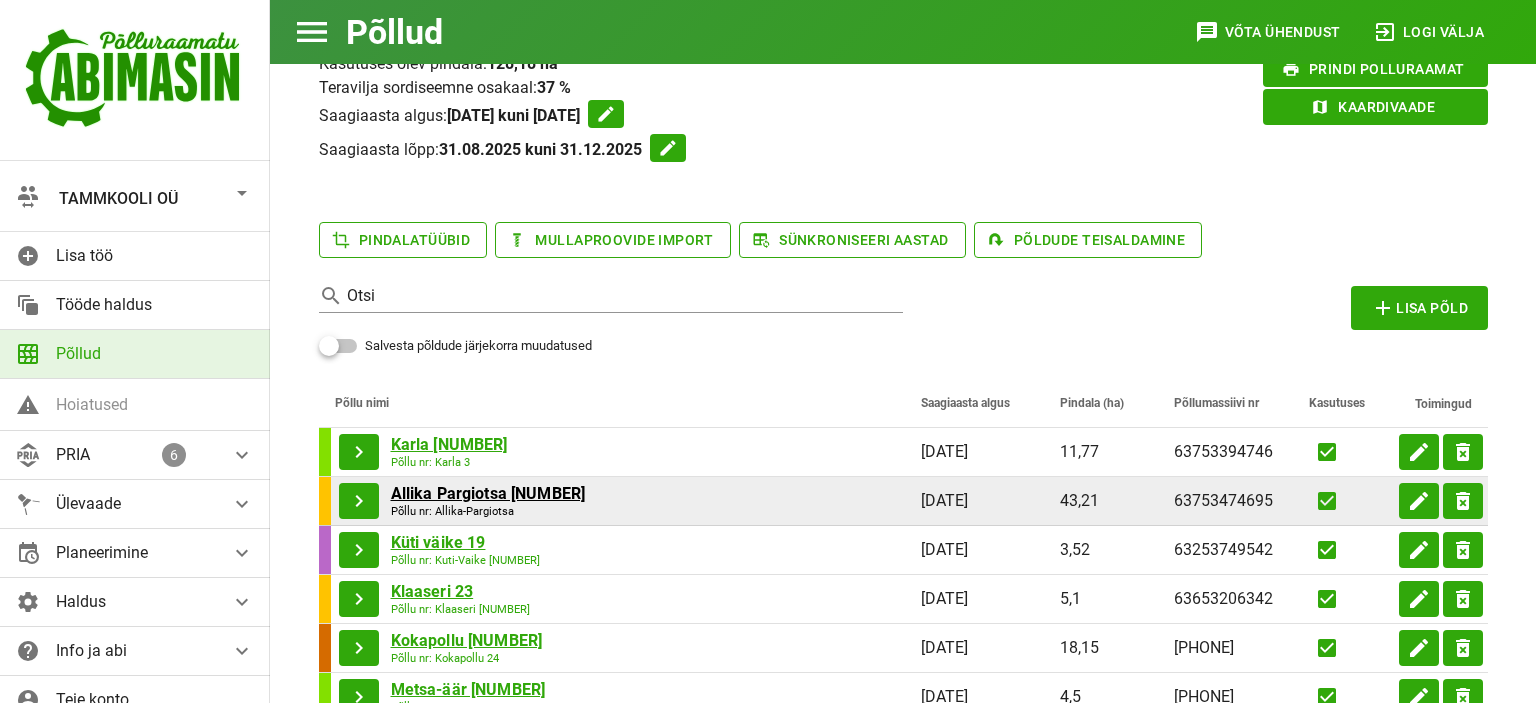 click on "Allika Pargiotsa [NUMBER]" at bounding box center [449, 445] 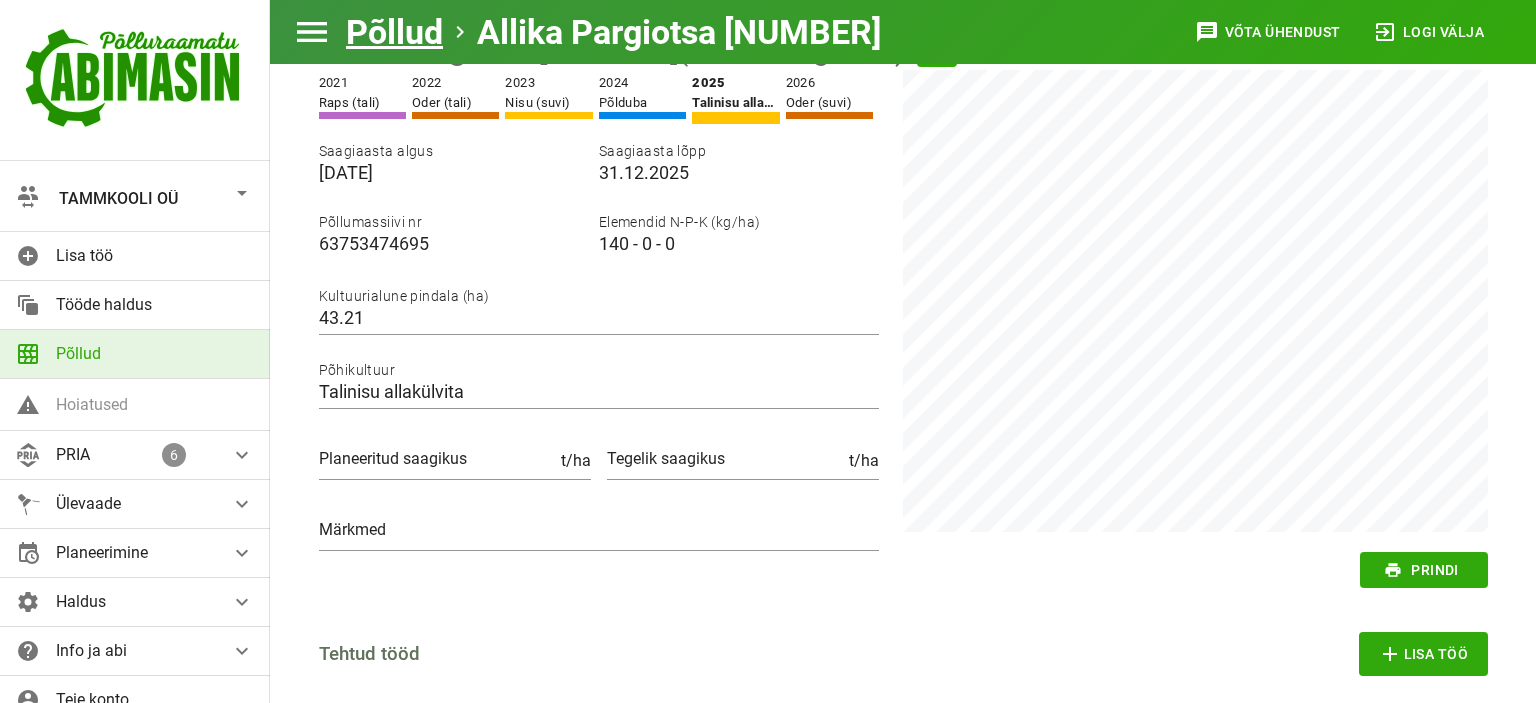 scroll, scrollTop: 0, scrollLeft: 0, axis: both 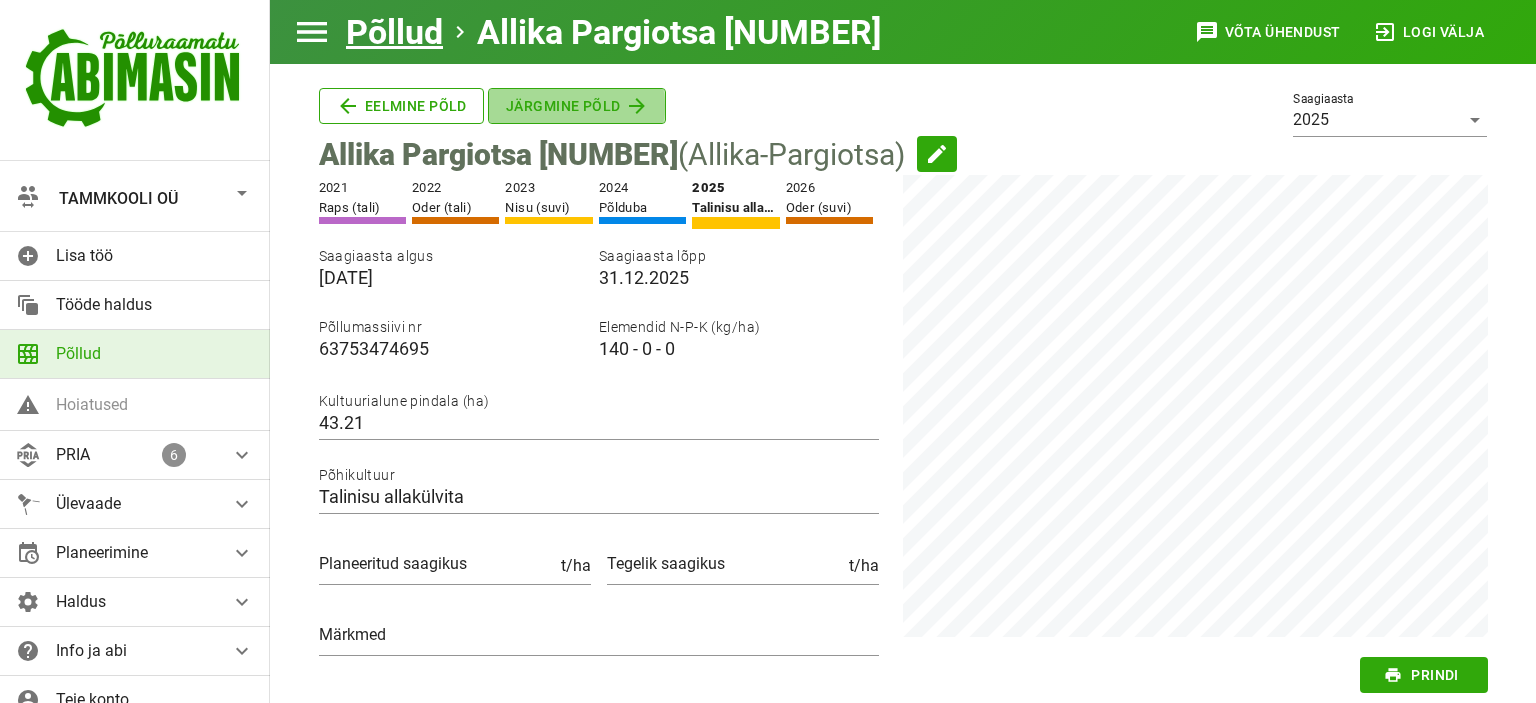 click on "Järgmine põld" at bounding box center (401, 106) 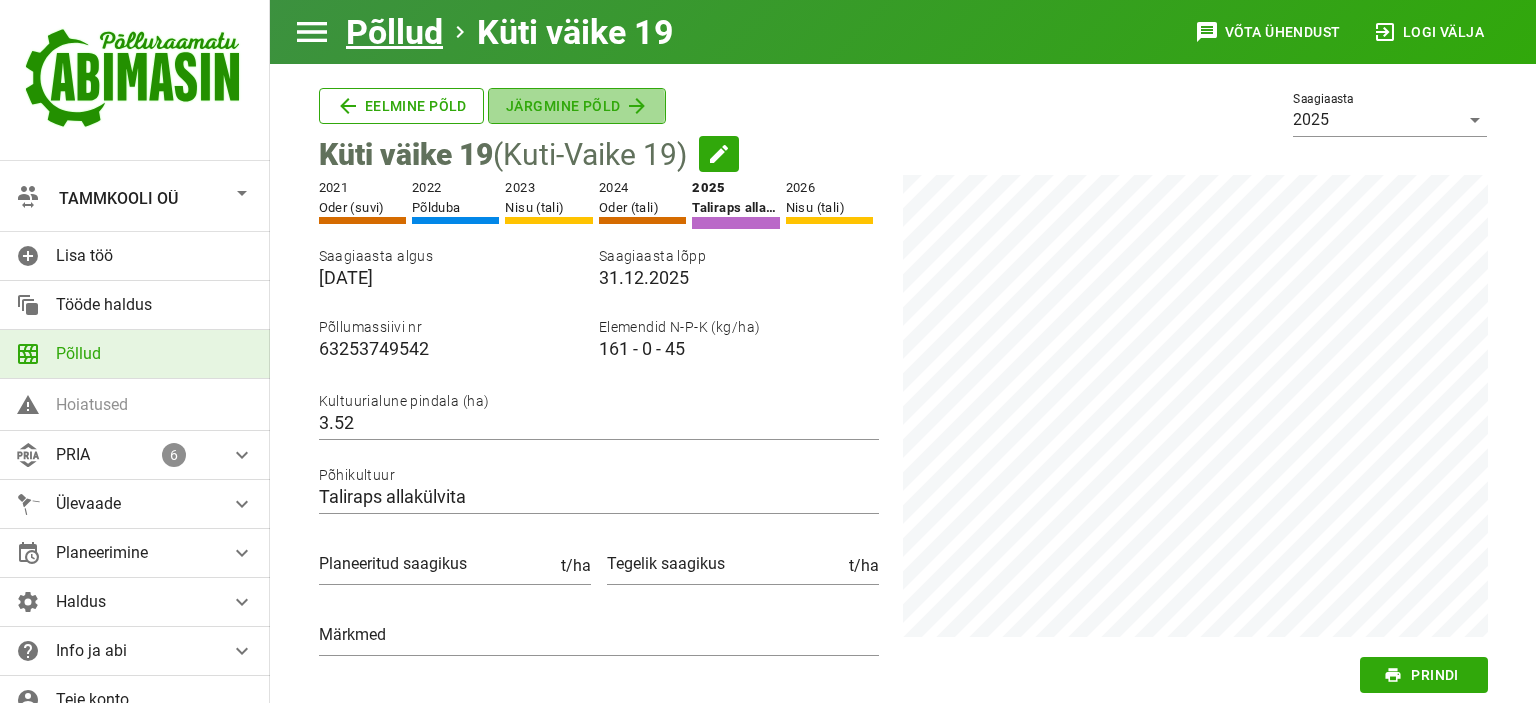 click on "Järgmine põld" at bounding box center [401, 106] 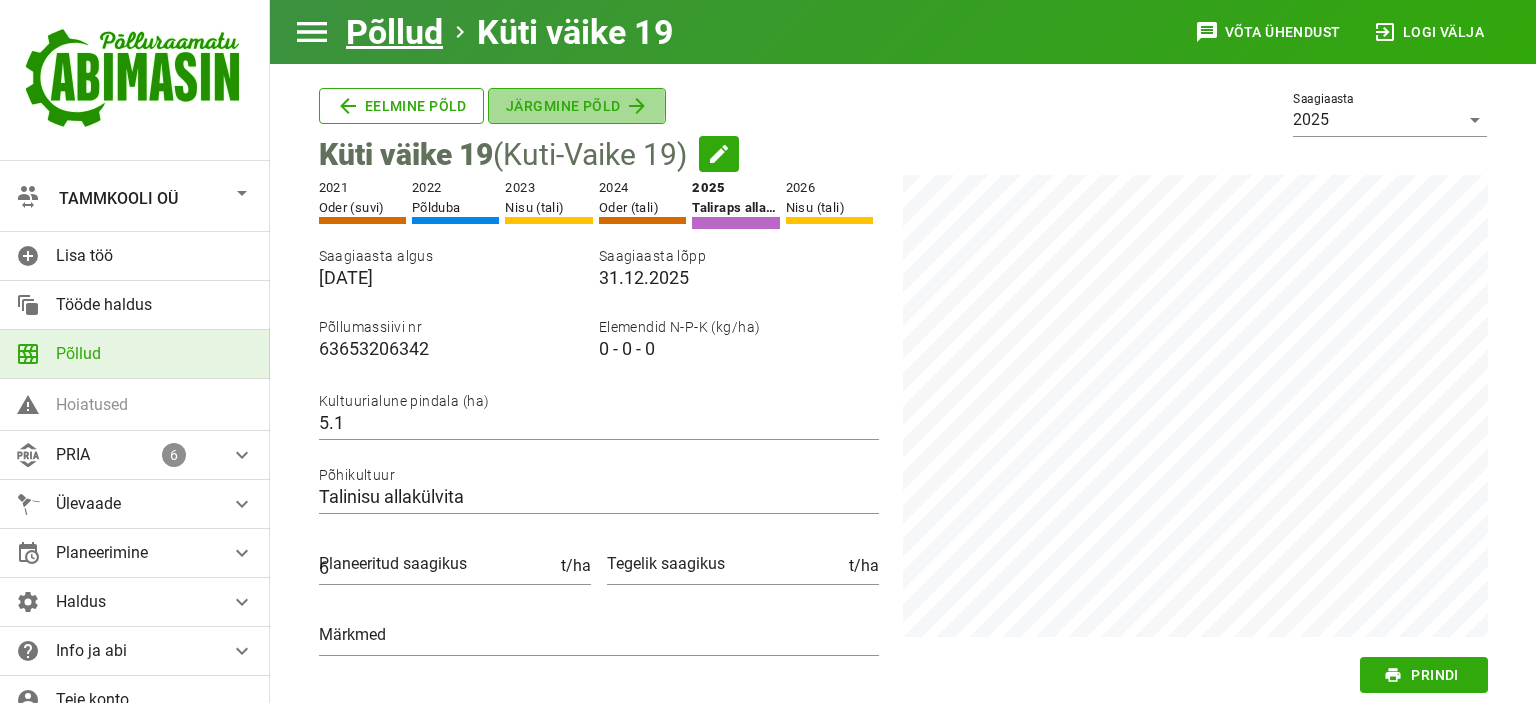 click on "Järgmine põld" at bounding box center [401, 106] 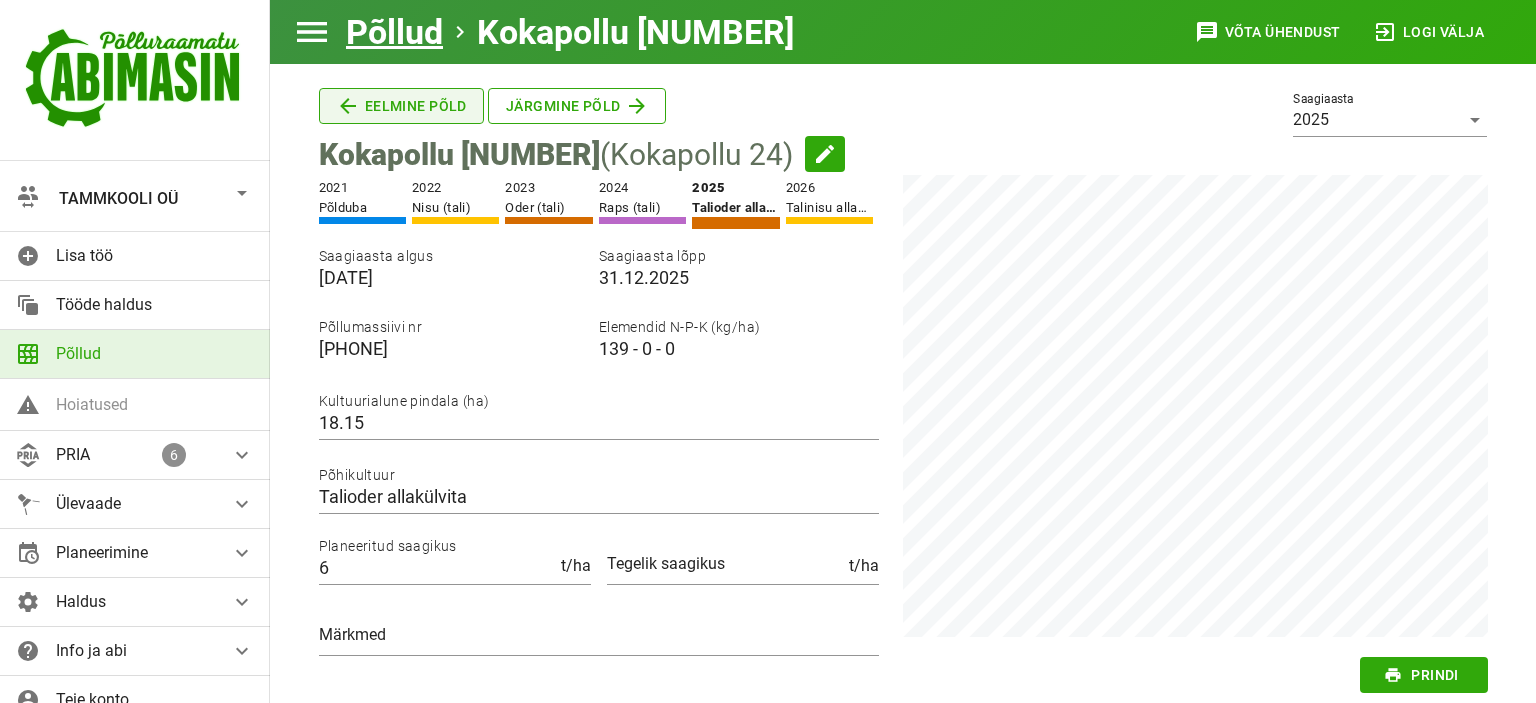 click on "Eelmine põld   Järgmine põld" at bounding box center (794, 109) 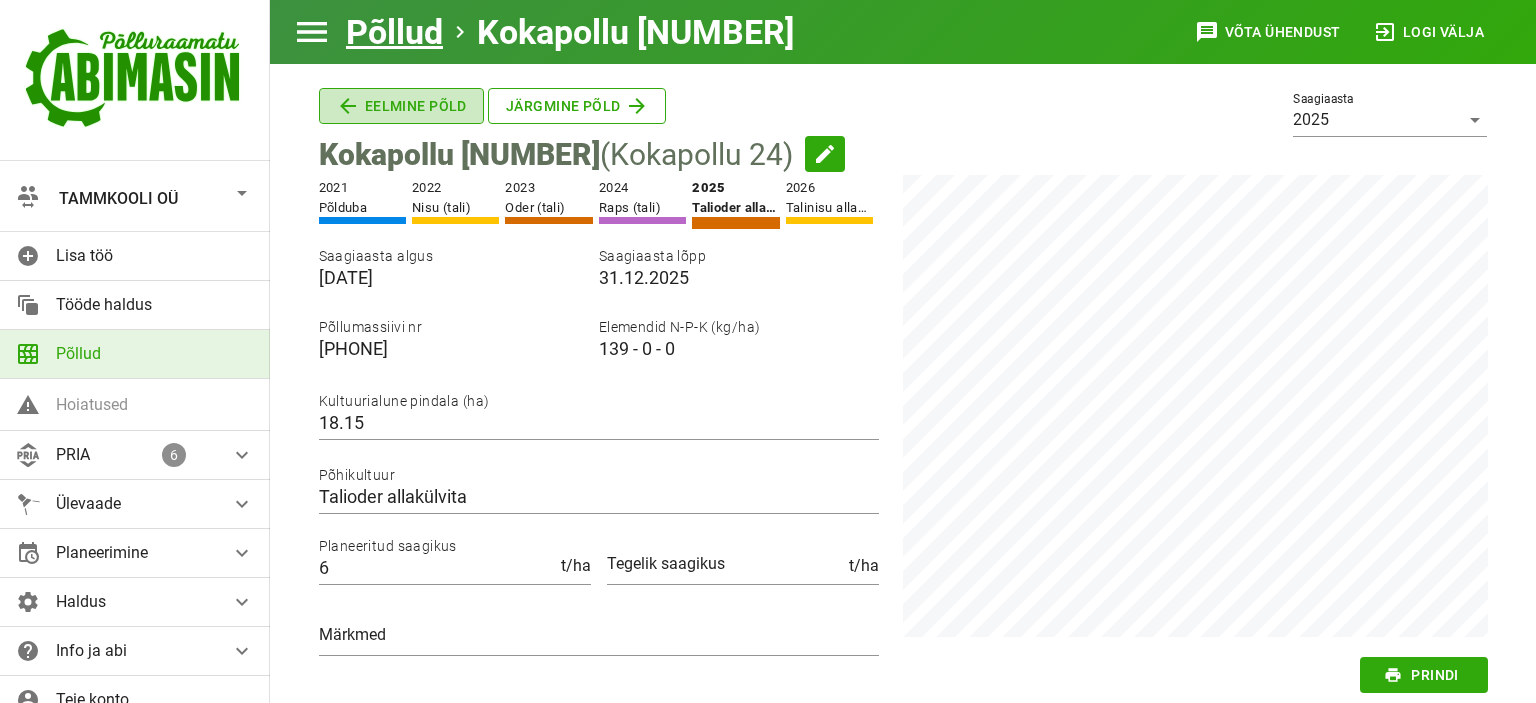 click on "Eelmine põld" at bounding box center [401, 106] 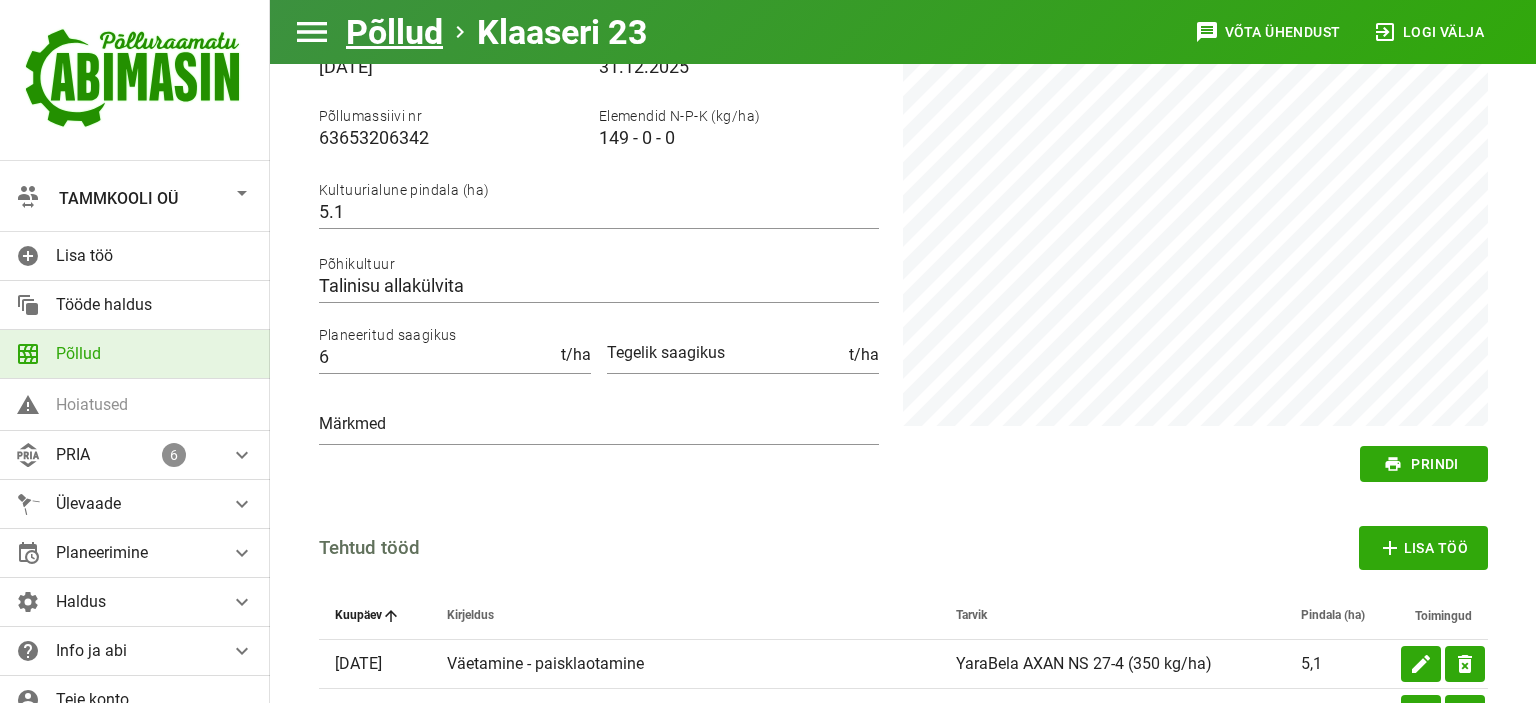 scroll, scrollTop: 0, scrollLeft: 0, axis: both 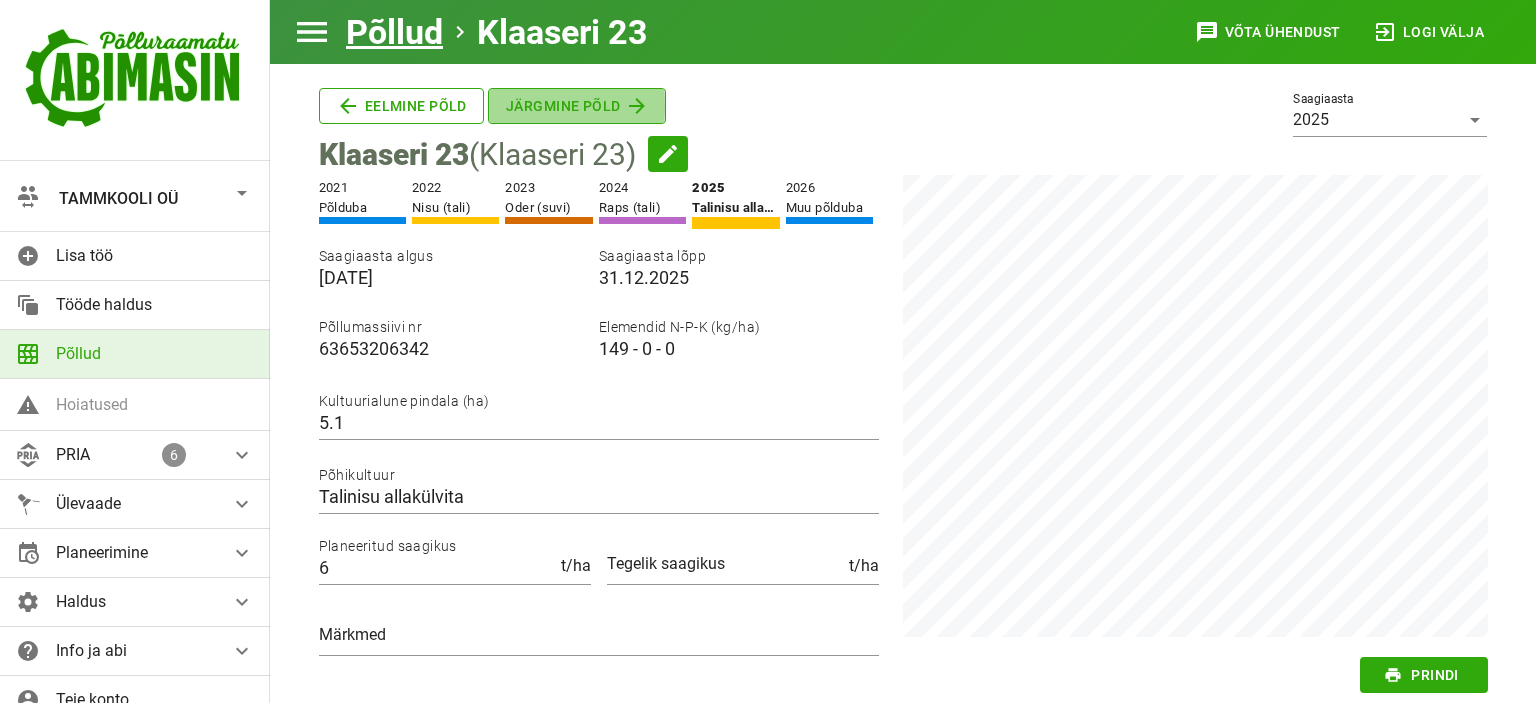 click on "Järgmine põld" at bounding box center (401, 106) 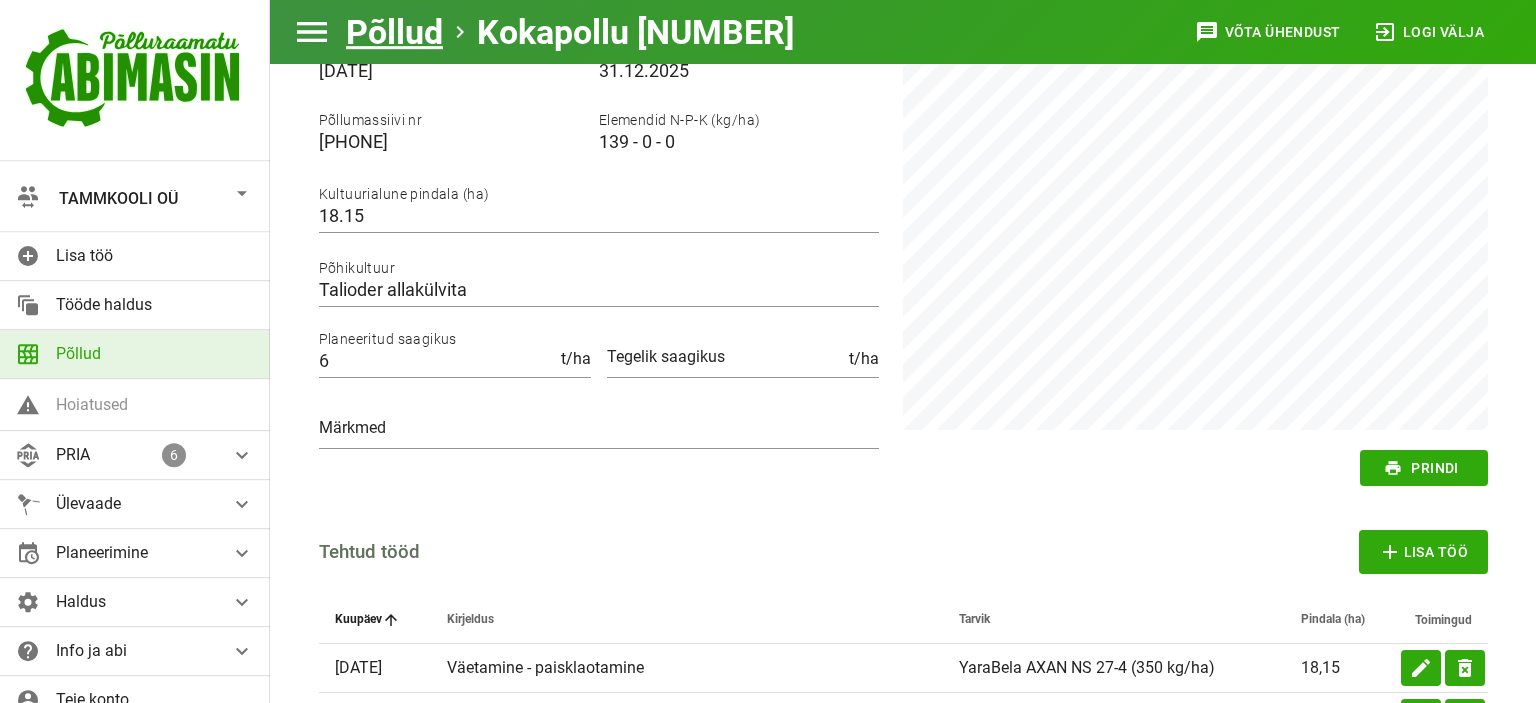 scroll, scrollTop: 0, scrollLeft: 0, axis: both 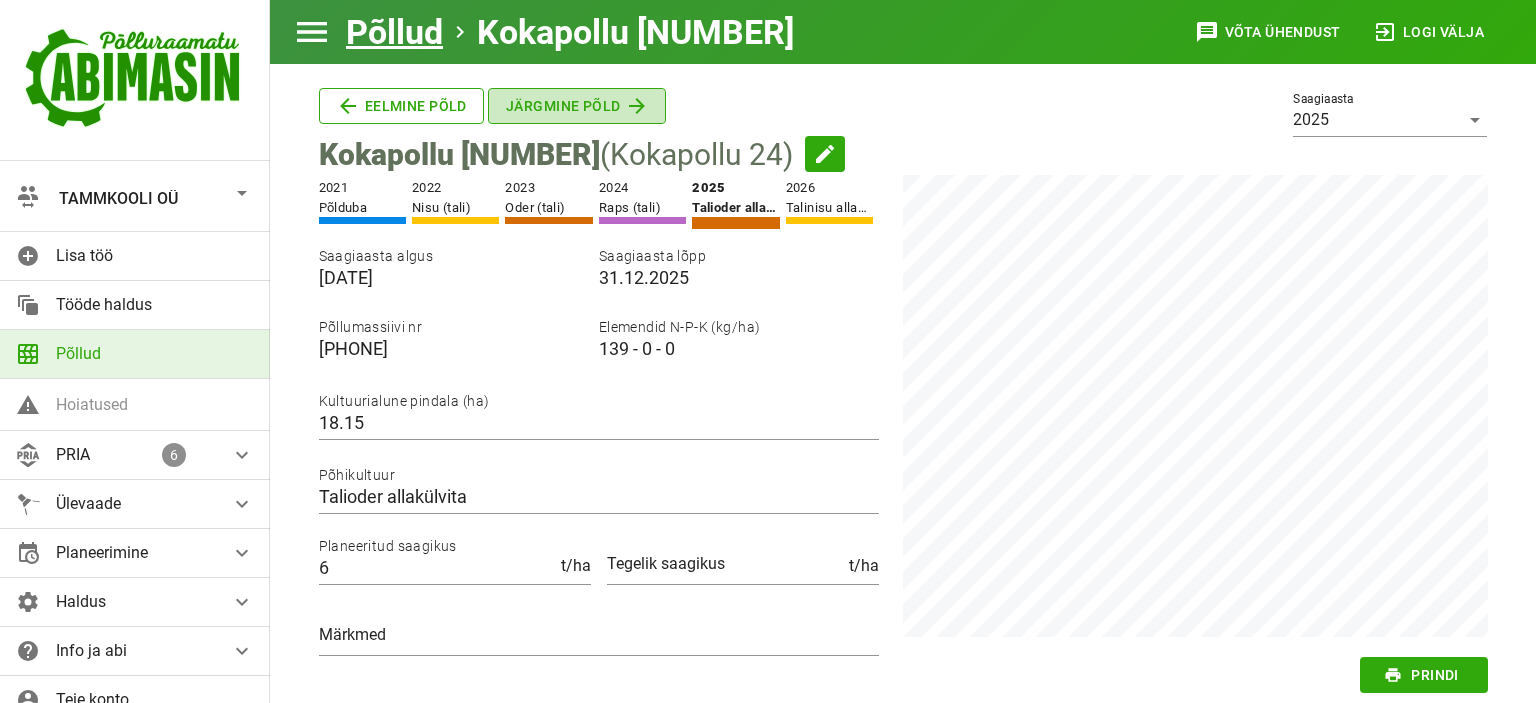 click on "Järgmine põld" at bounding box center [401, 106] 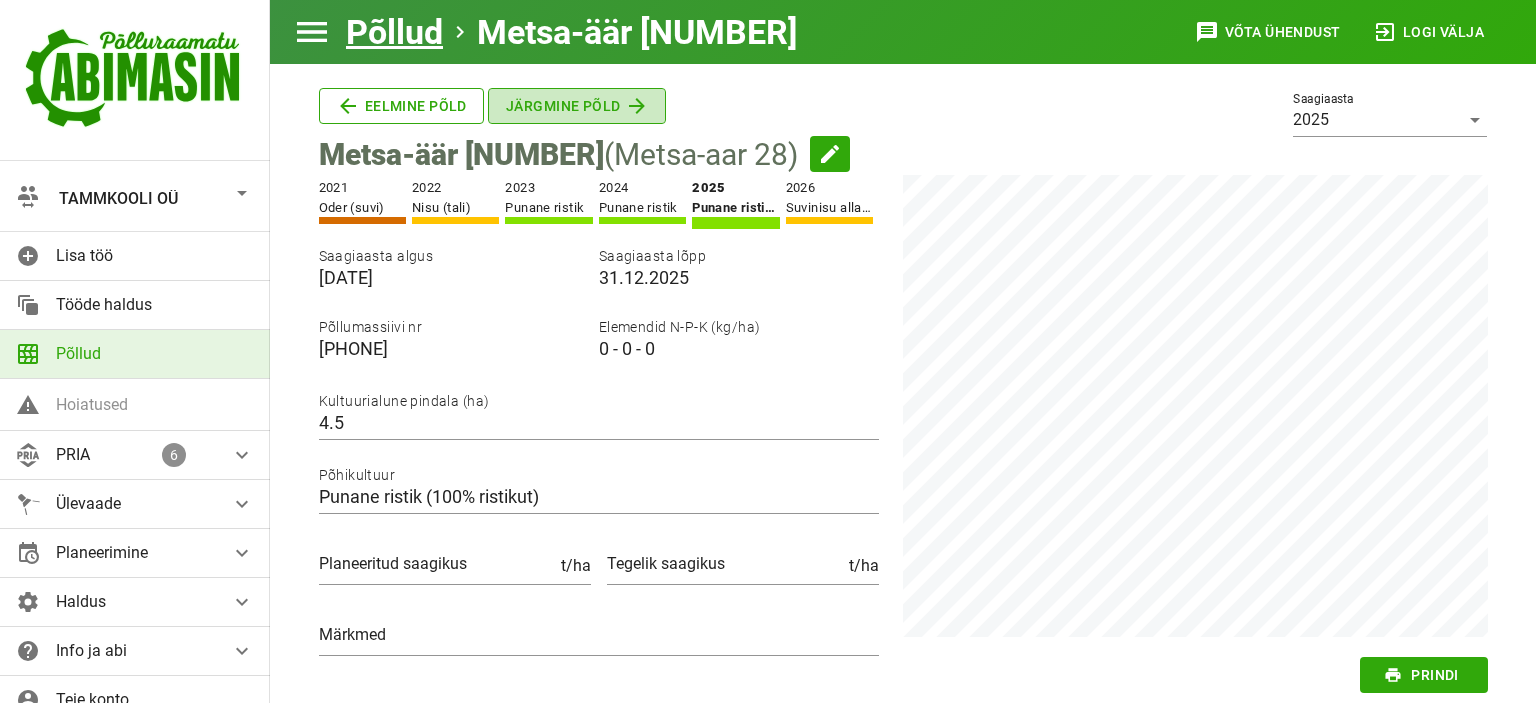 click on "Järgmine põld" at bounding box center [401, 106] 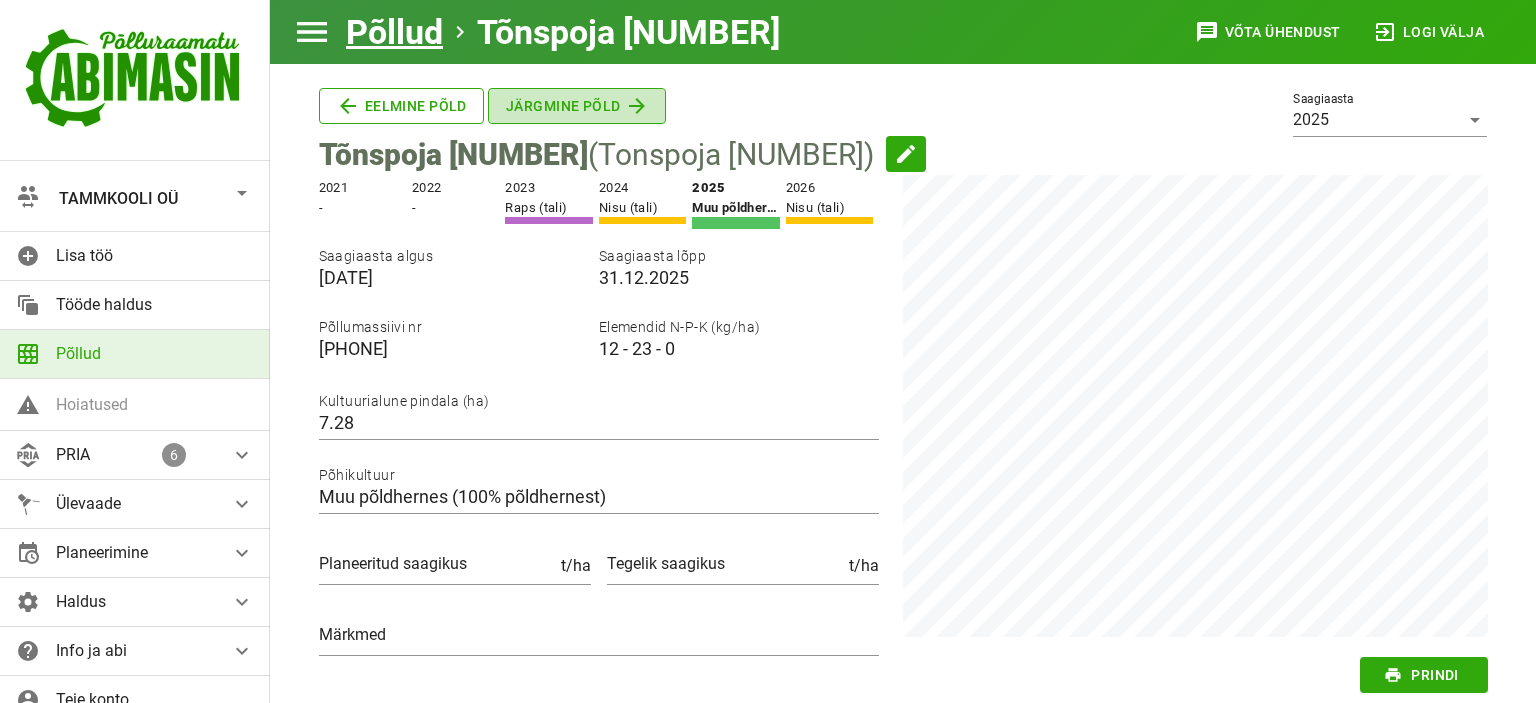 click on "Järgmine põld" at bounding box center (401, 106) 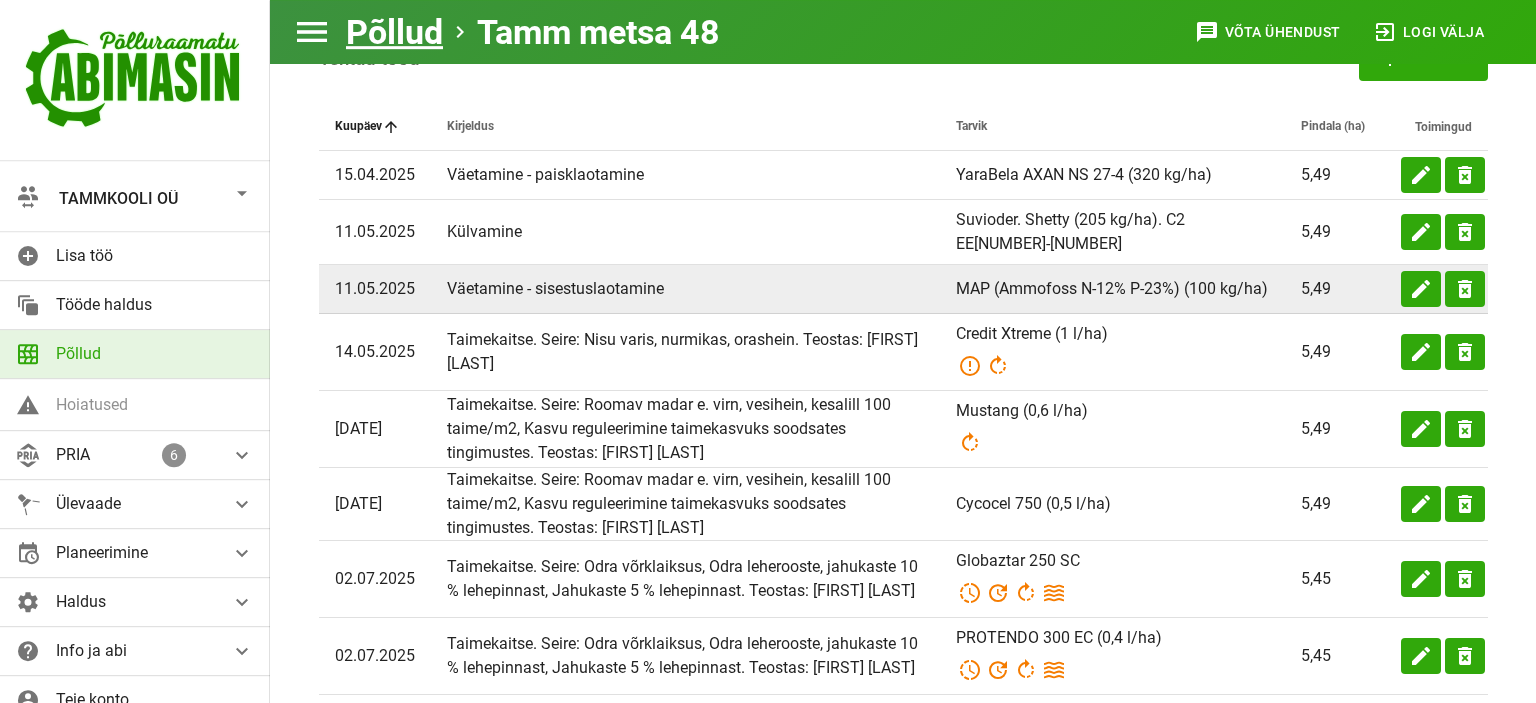 scroll, scrollTop: 739, scrollLeft: 0, axis: vertical 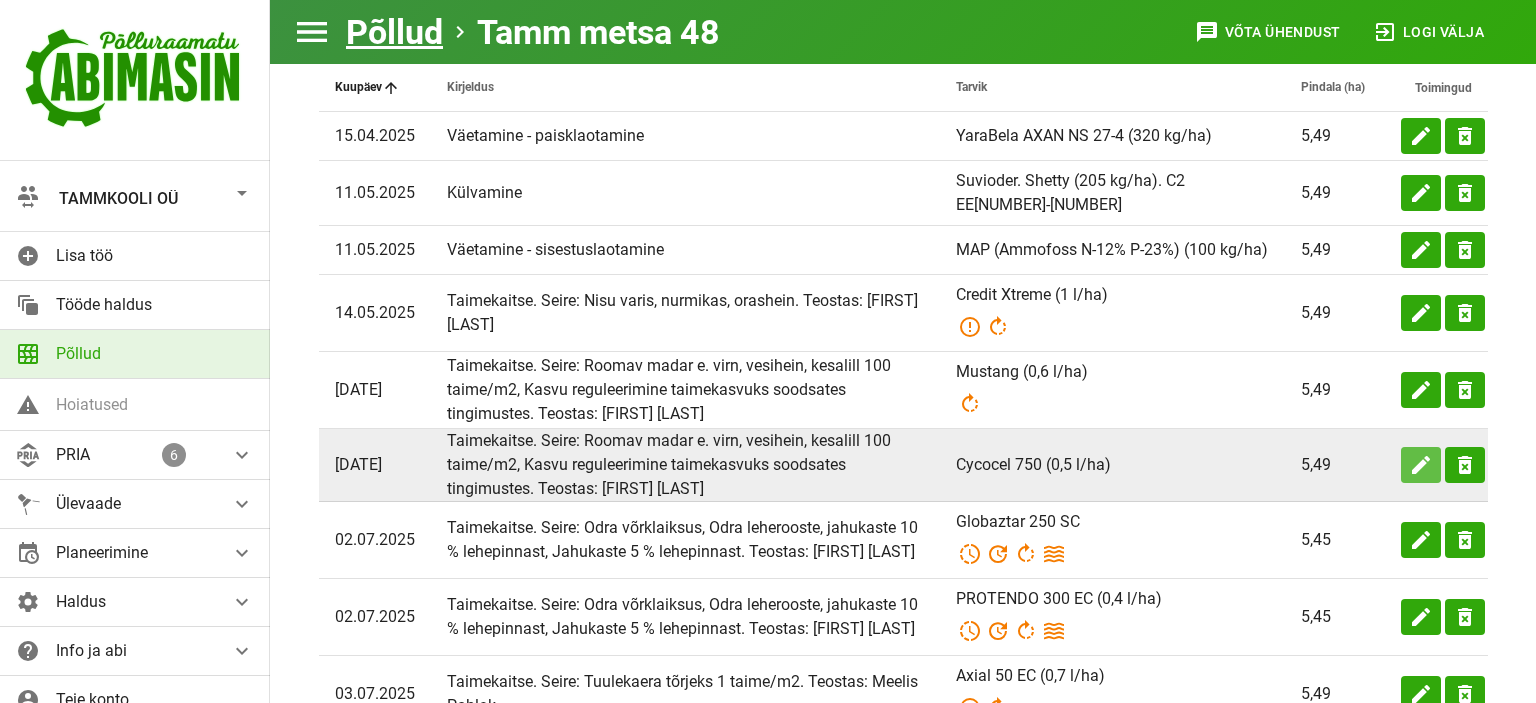 click on "edit" at bounding box center (1421, 136) 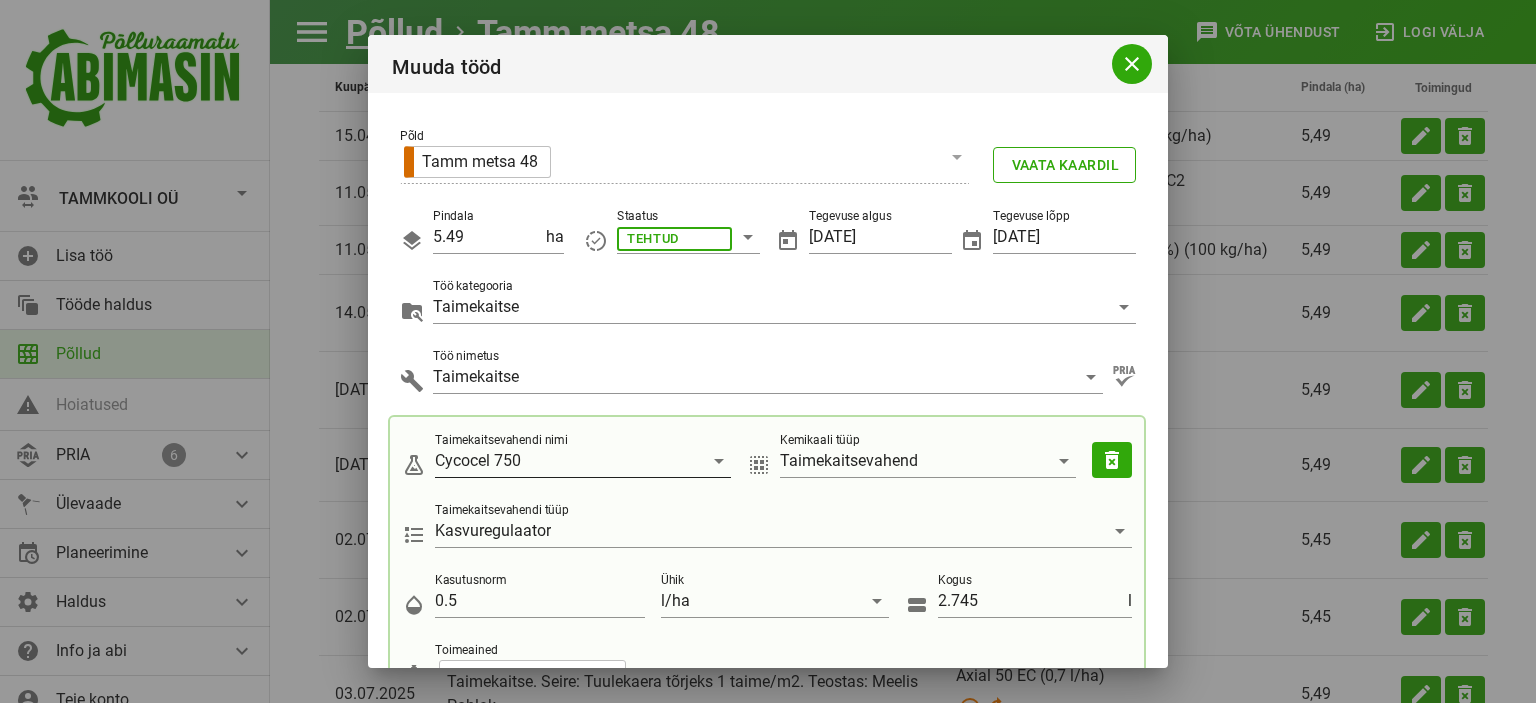 click on "Cycocel 750" at bounding box center (569, 461) 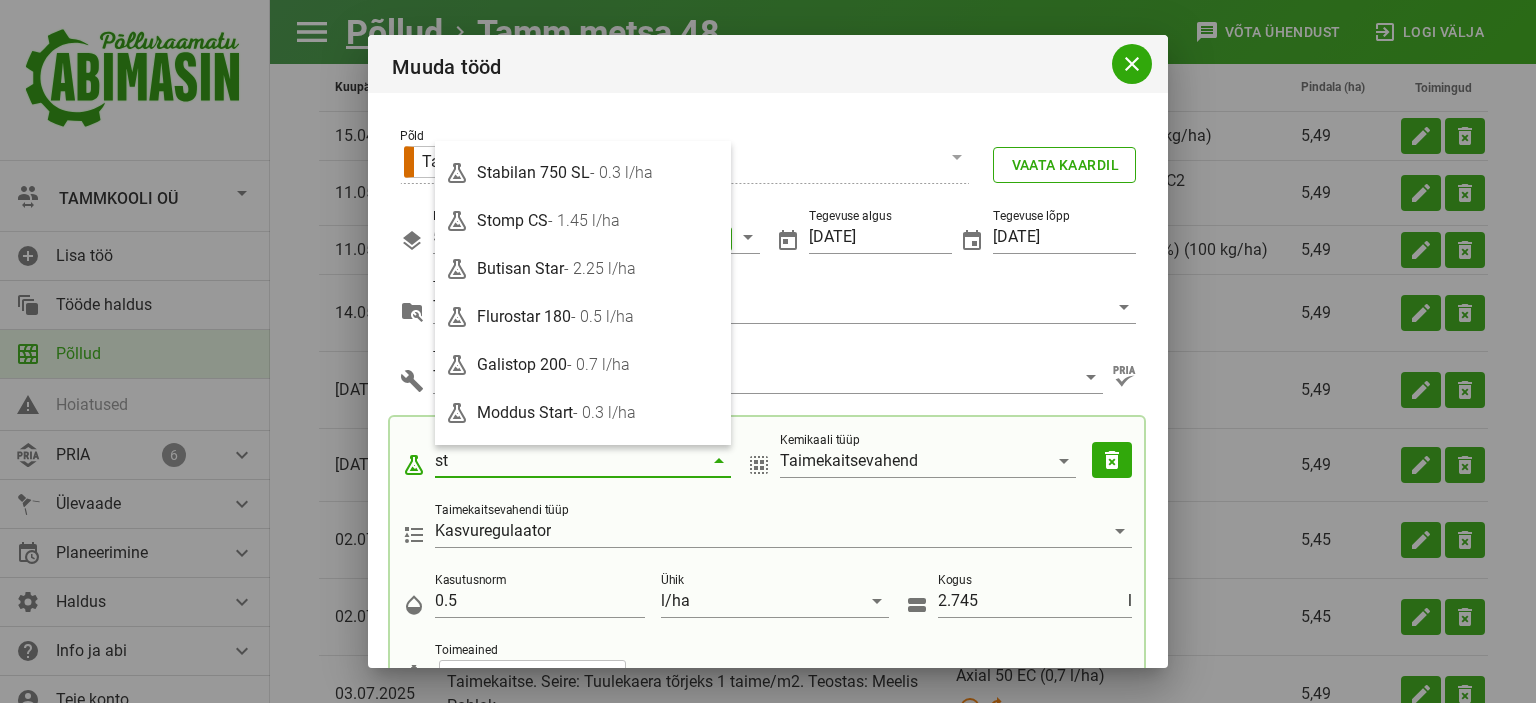 click on "Stabilan 750 SL   - 0.3 l/ha" at bounding box center (599, 172) 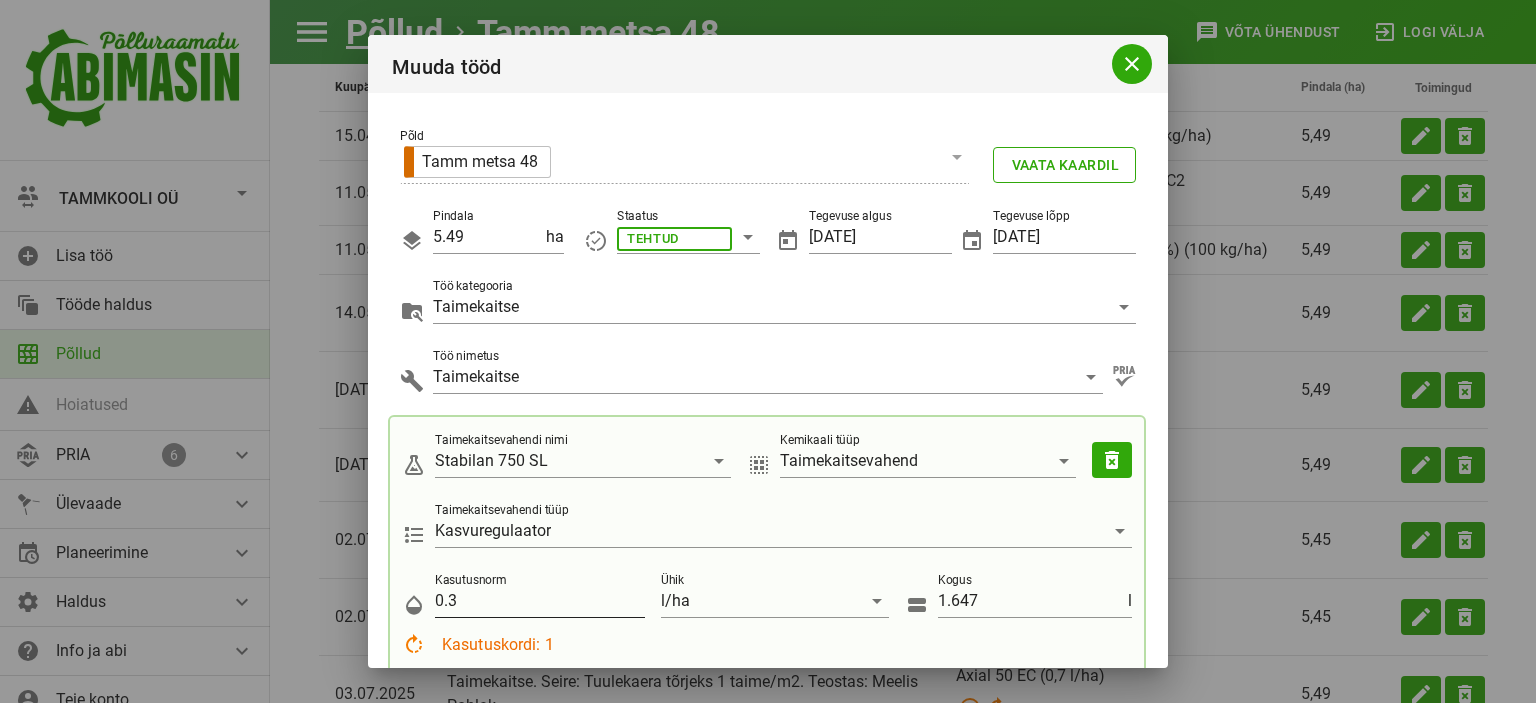 click on "0.3" at bounding box center (540, 601) 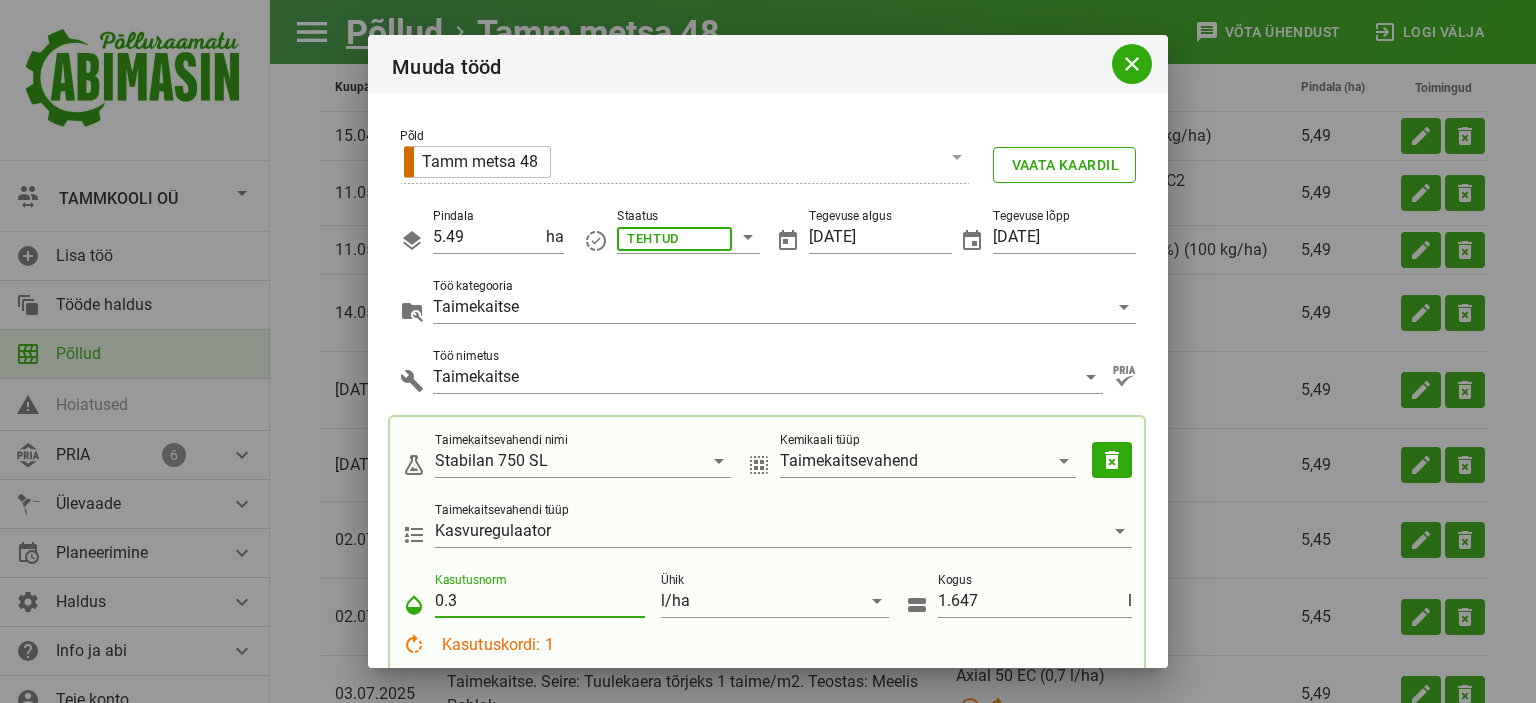 click on "0.3" at bounding box center [540, 601] 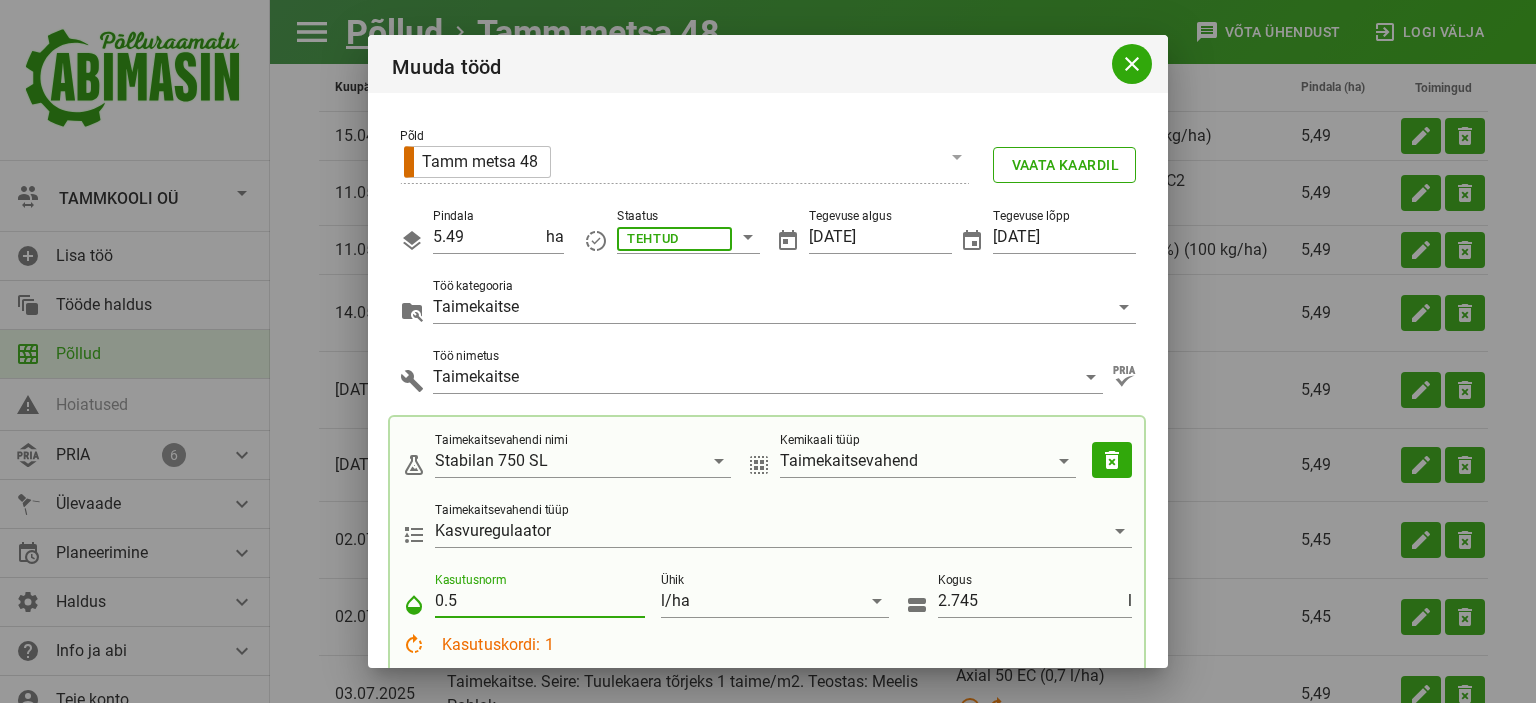 scroll, scrollTop: 600, scrollLeft: 0, axis: vertical 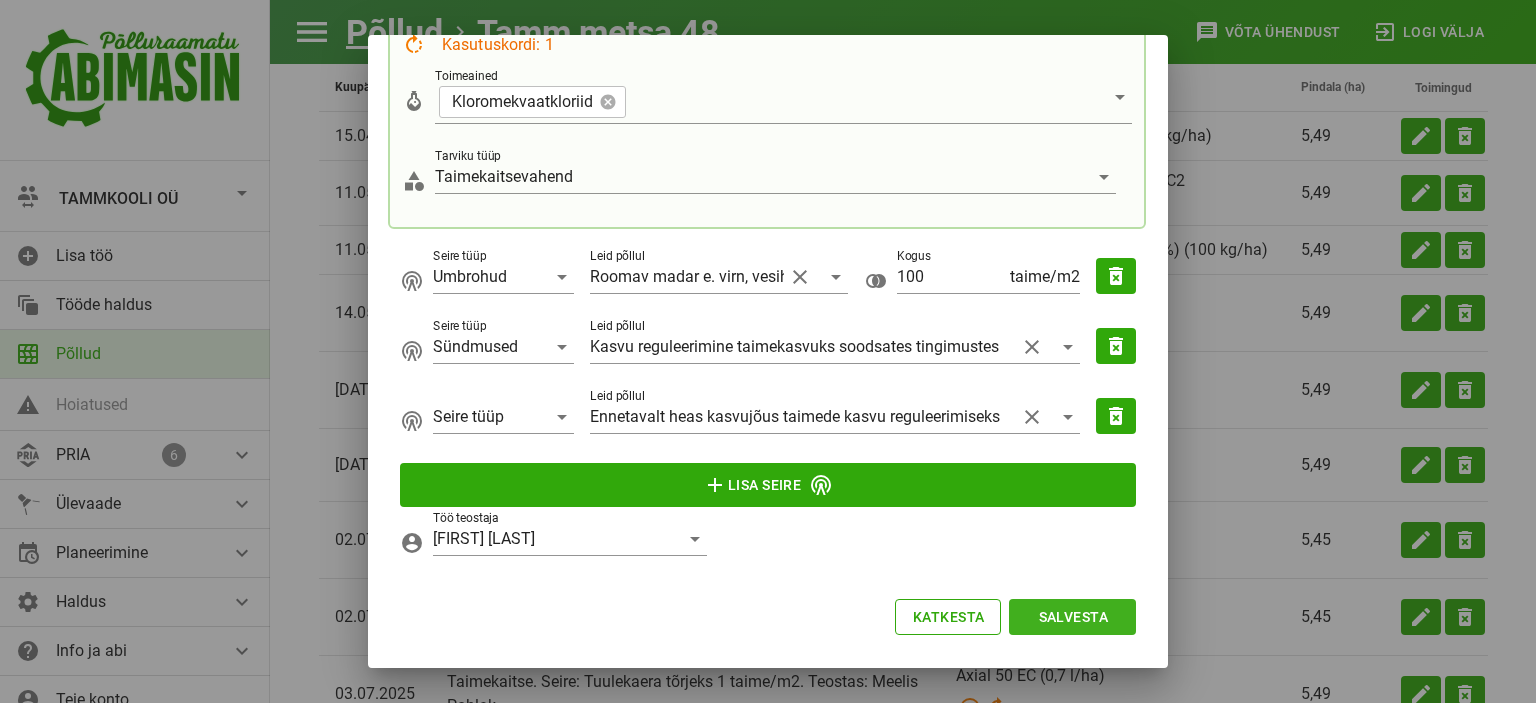 type on "0.5" 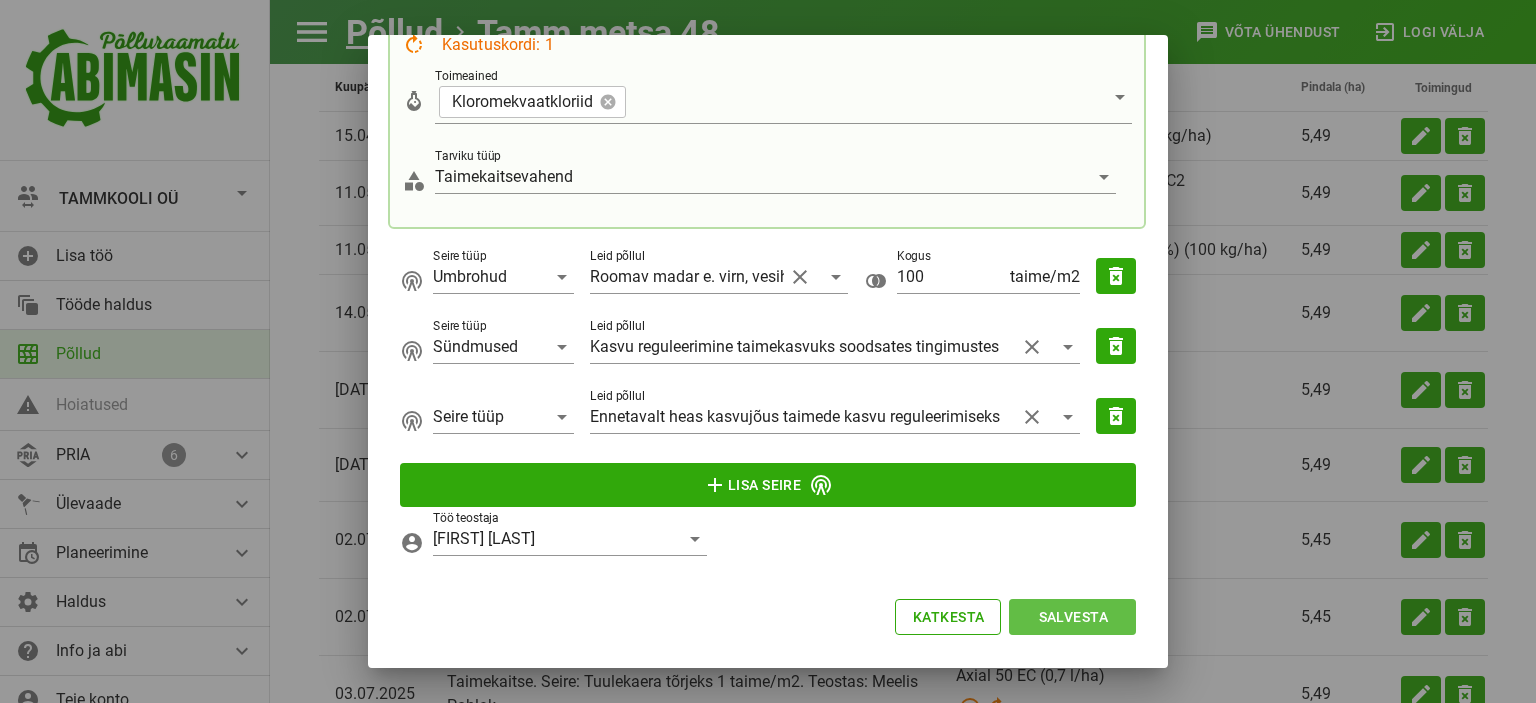 click on "Salvesta" at bounding box center (1072, 617) 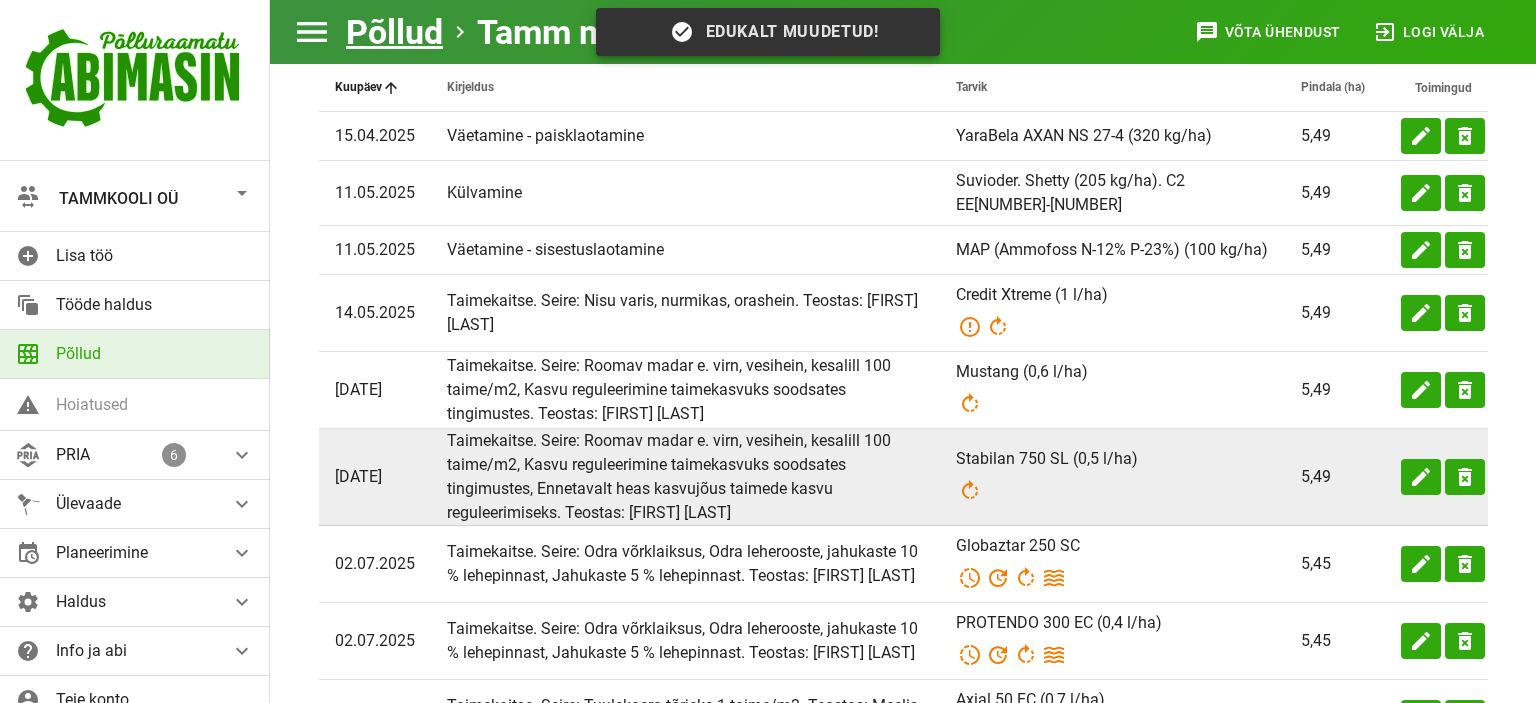 scroll, scrollTop: 0, scrollLeft: 0, axis: both 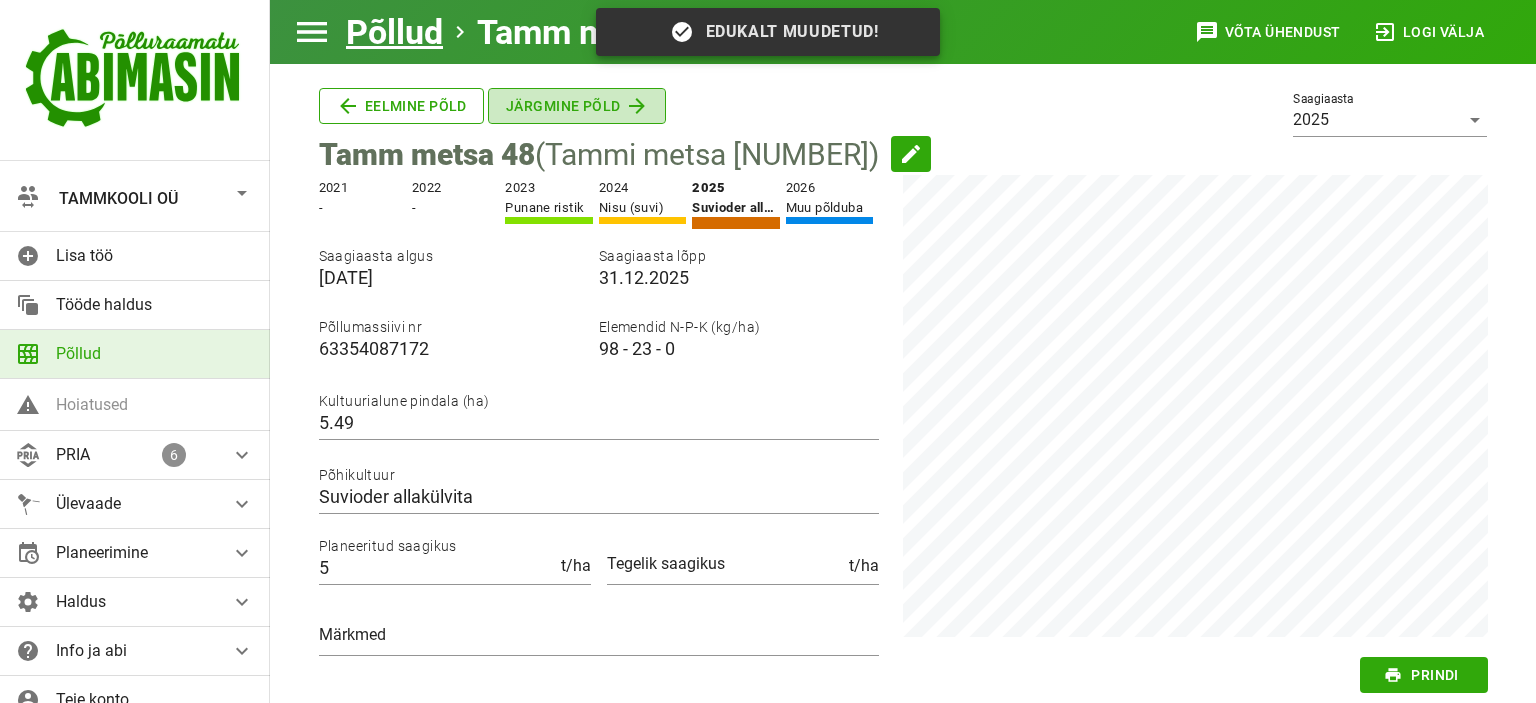 click on "Järgmine põld" at bounding box center [401, 106] 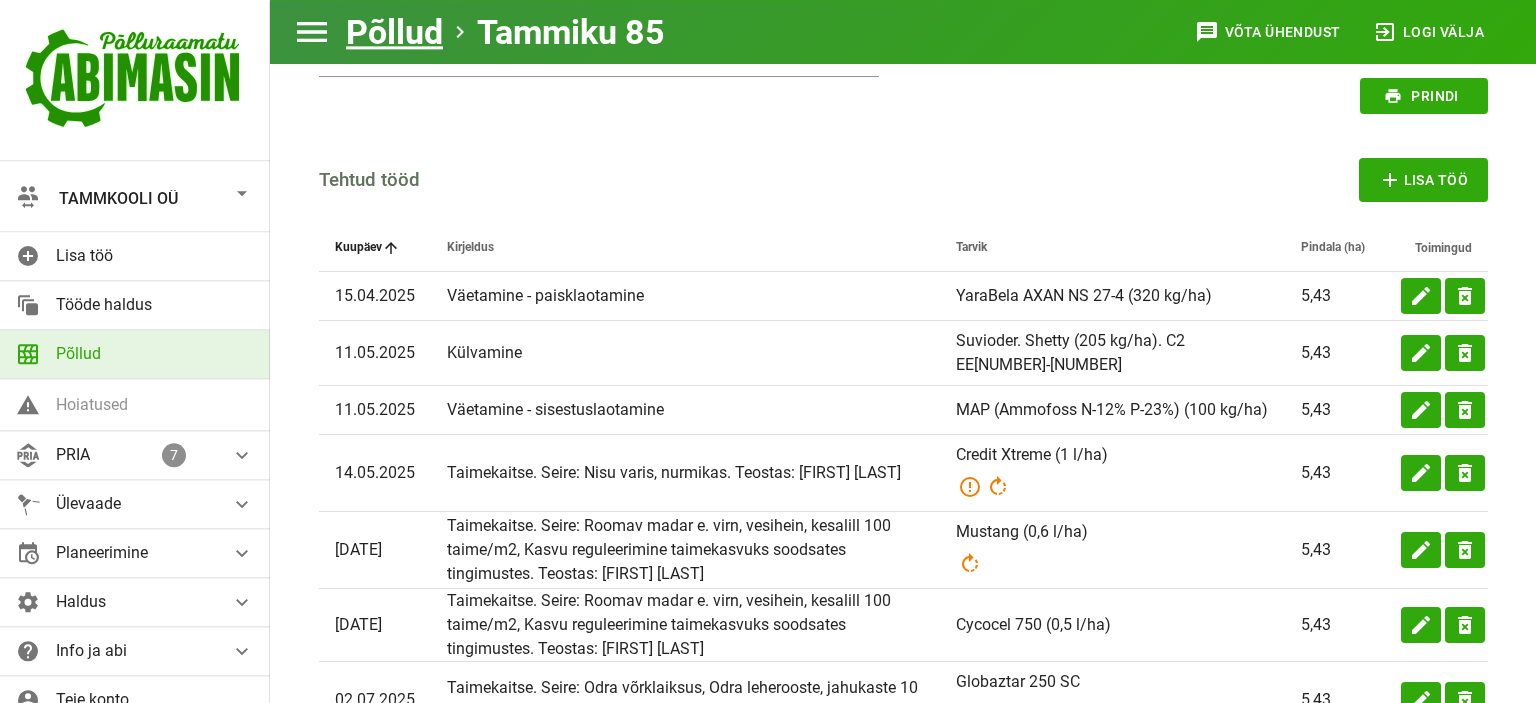 scroll, scrollTop: 633, scrollLeft: 0, axis: vertical 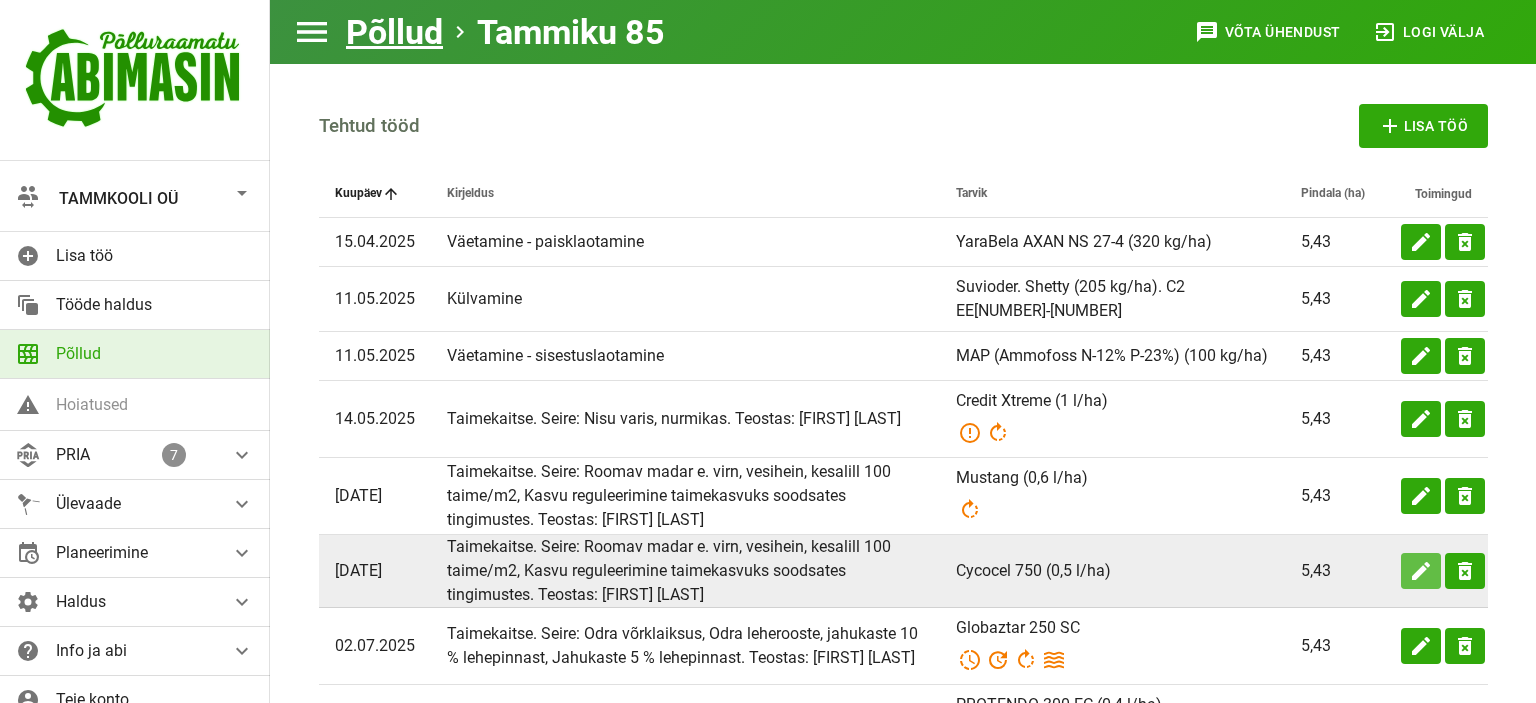 click on "edit" at bounding box center [1421, 242] 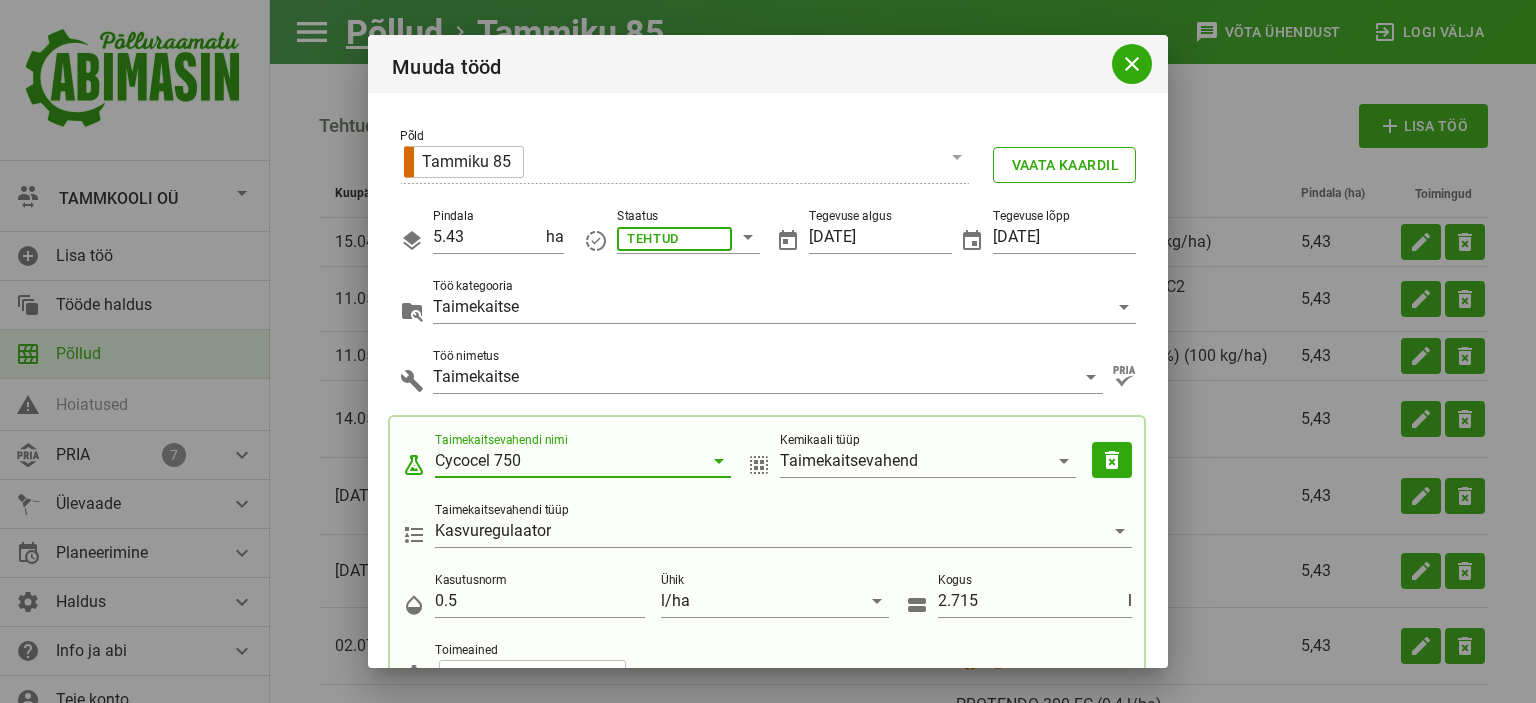 click on "Cycocel 750" at bounding box center [569, 461] 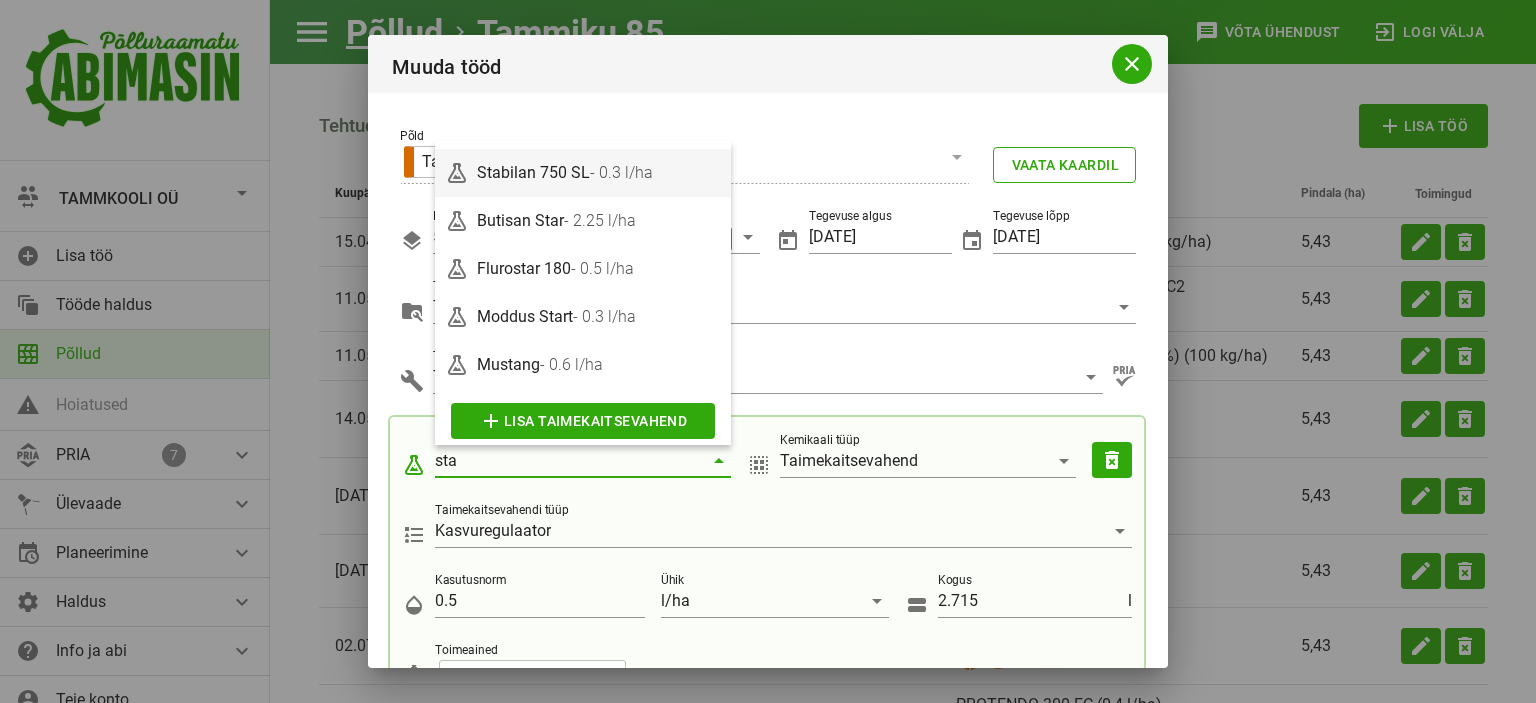 click on "Stabilan 750 SL   - 0.3 l/ha" at bounding box center [599, 173] 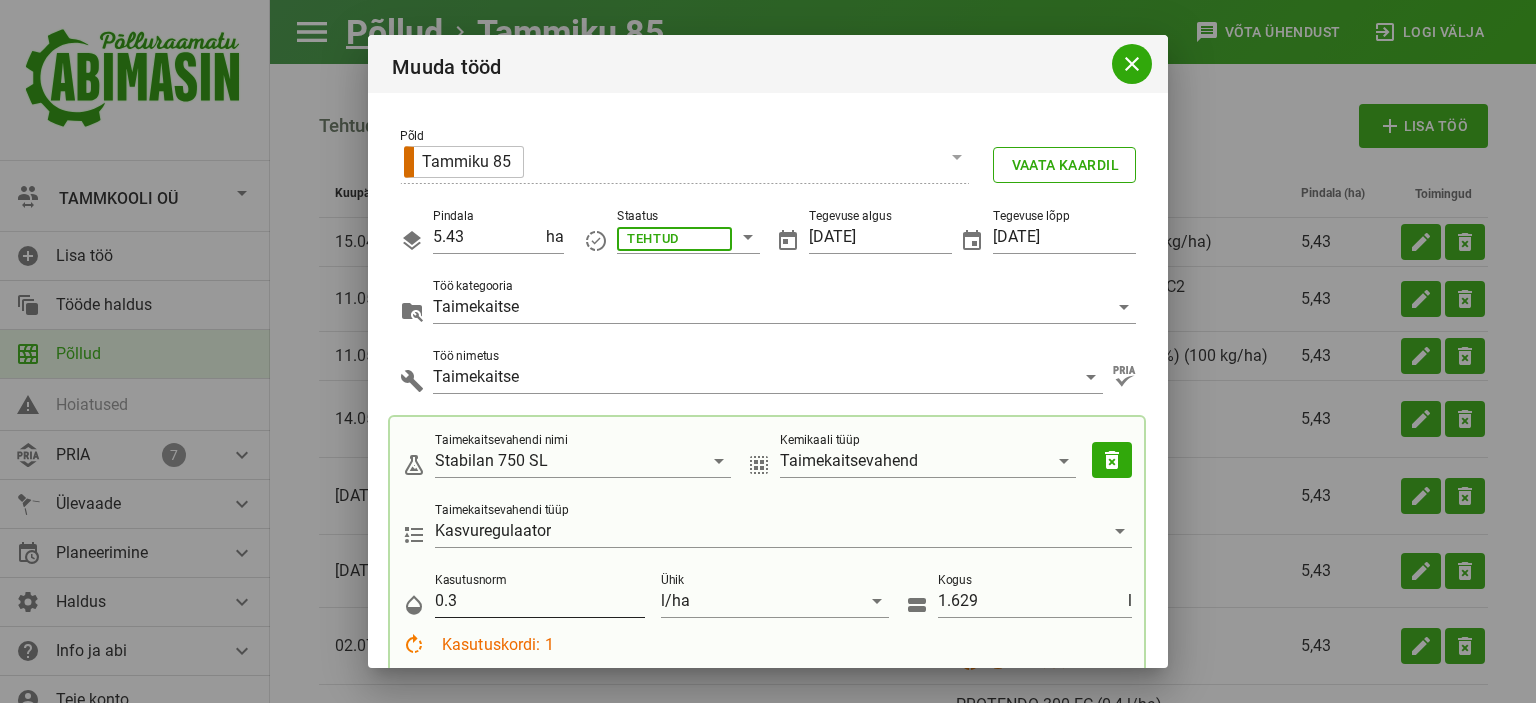 click on "0.3" at bounding box center [540, 601] 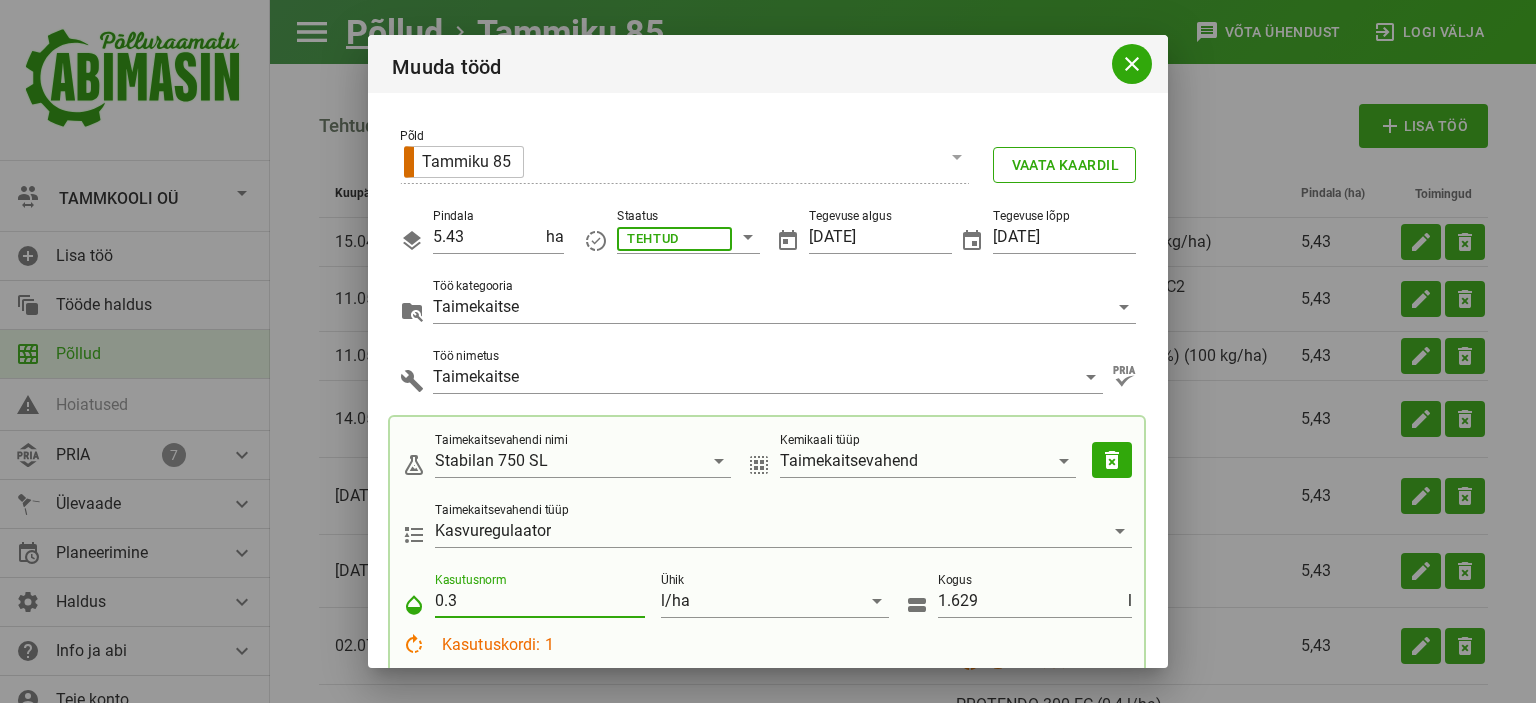 click on "0.3" at bounding box center [540, 601] 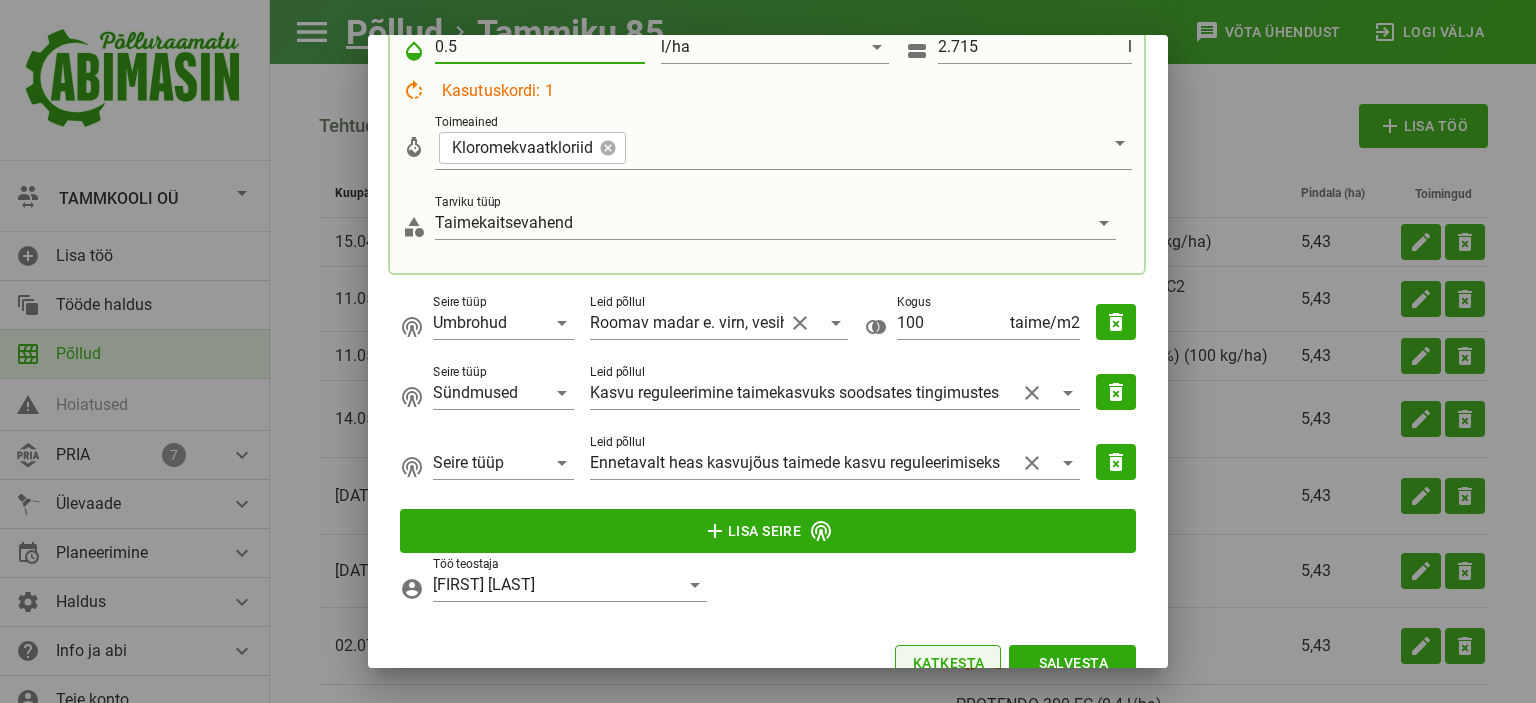 scroll, scrollTop: 600, scrollLeft: 0, axis: vertical 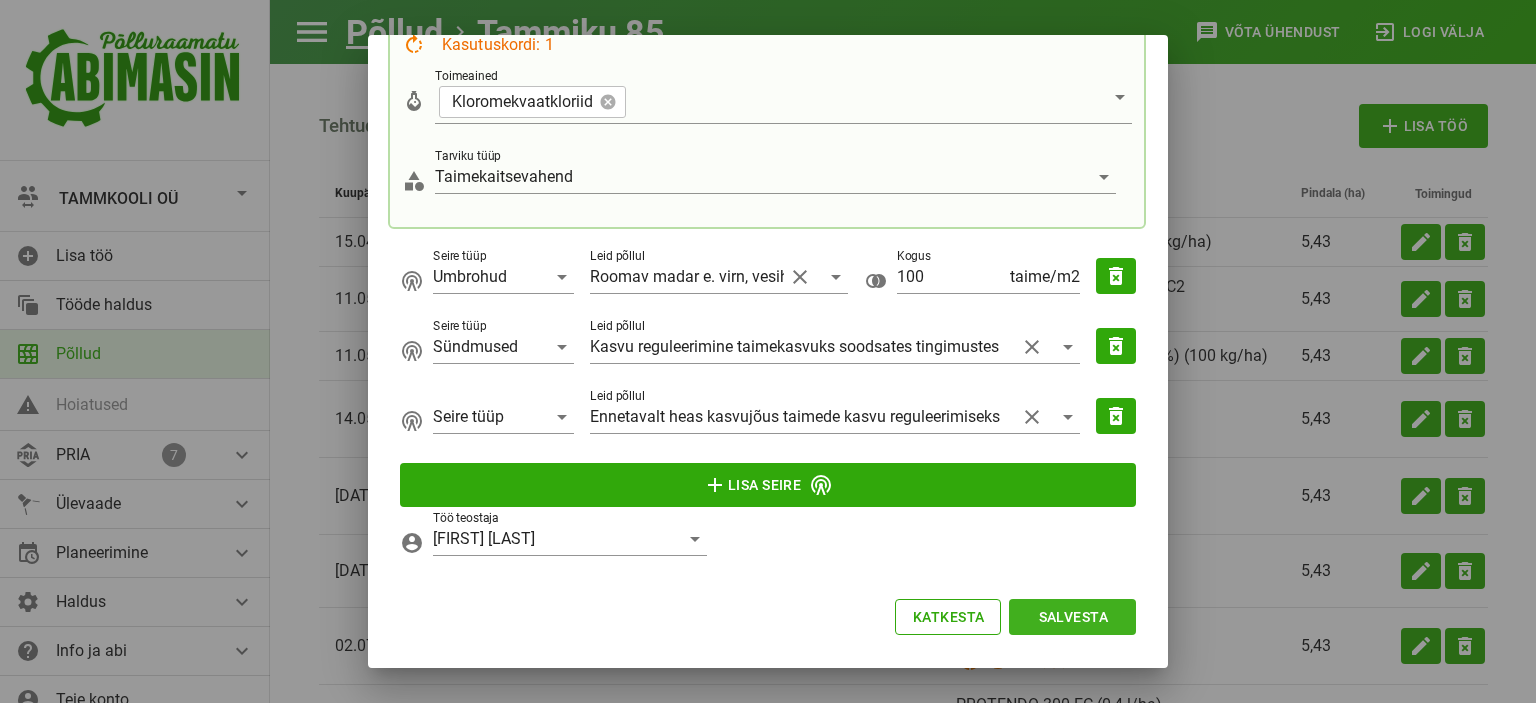 type on "0.5" 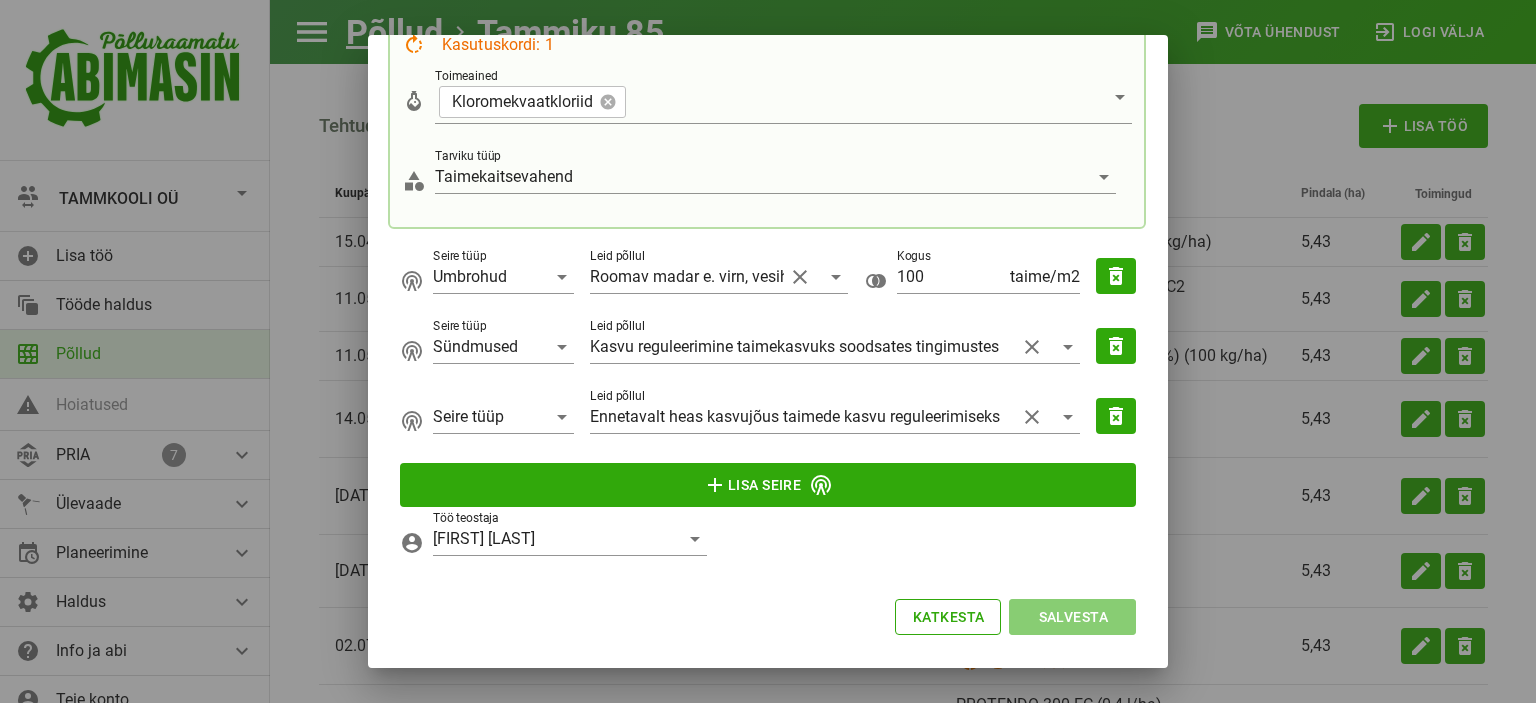 click on "Salvesta" at bounding box center [1072, 617] 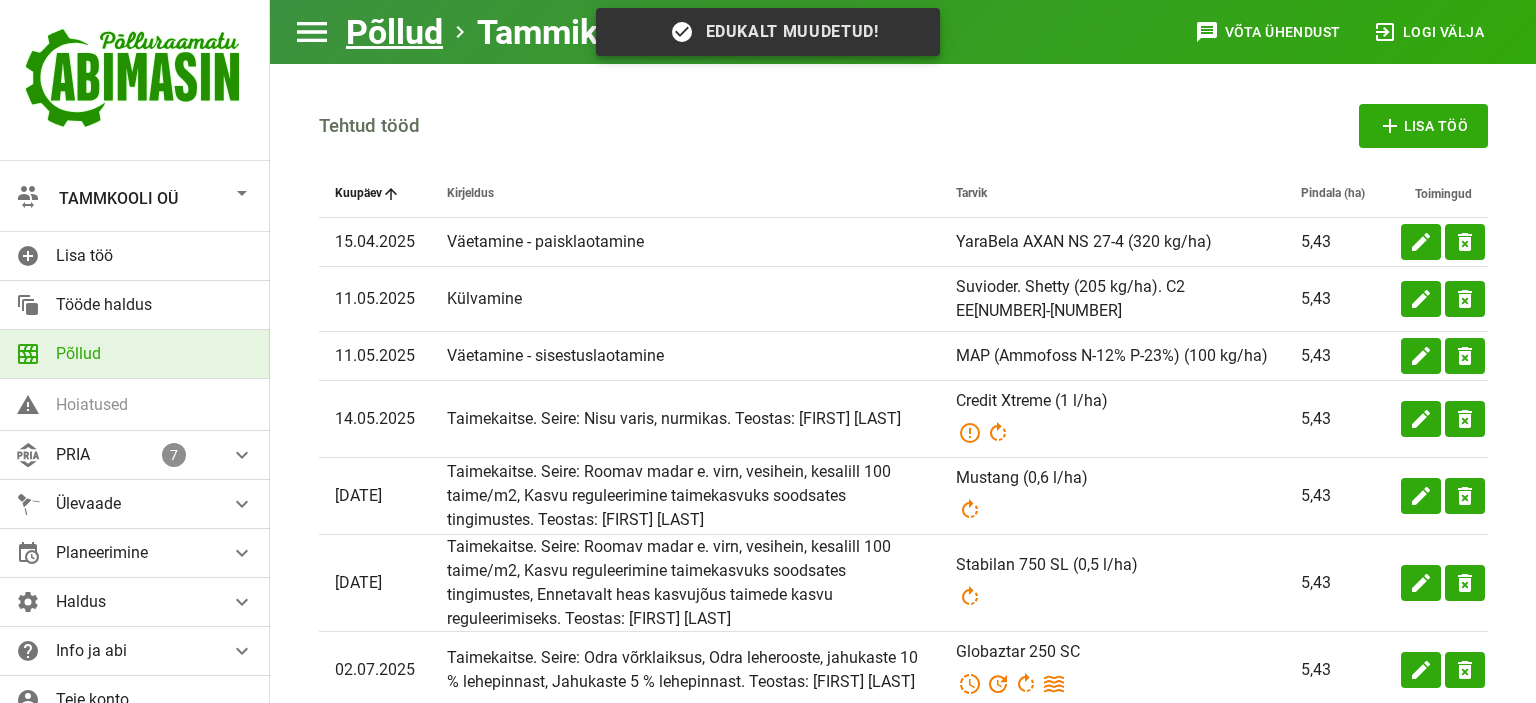 scroll, scrollTop: 0, scrollLeft: 0, axis: both 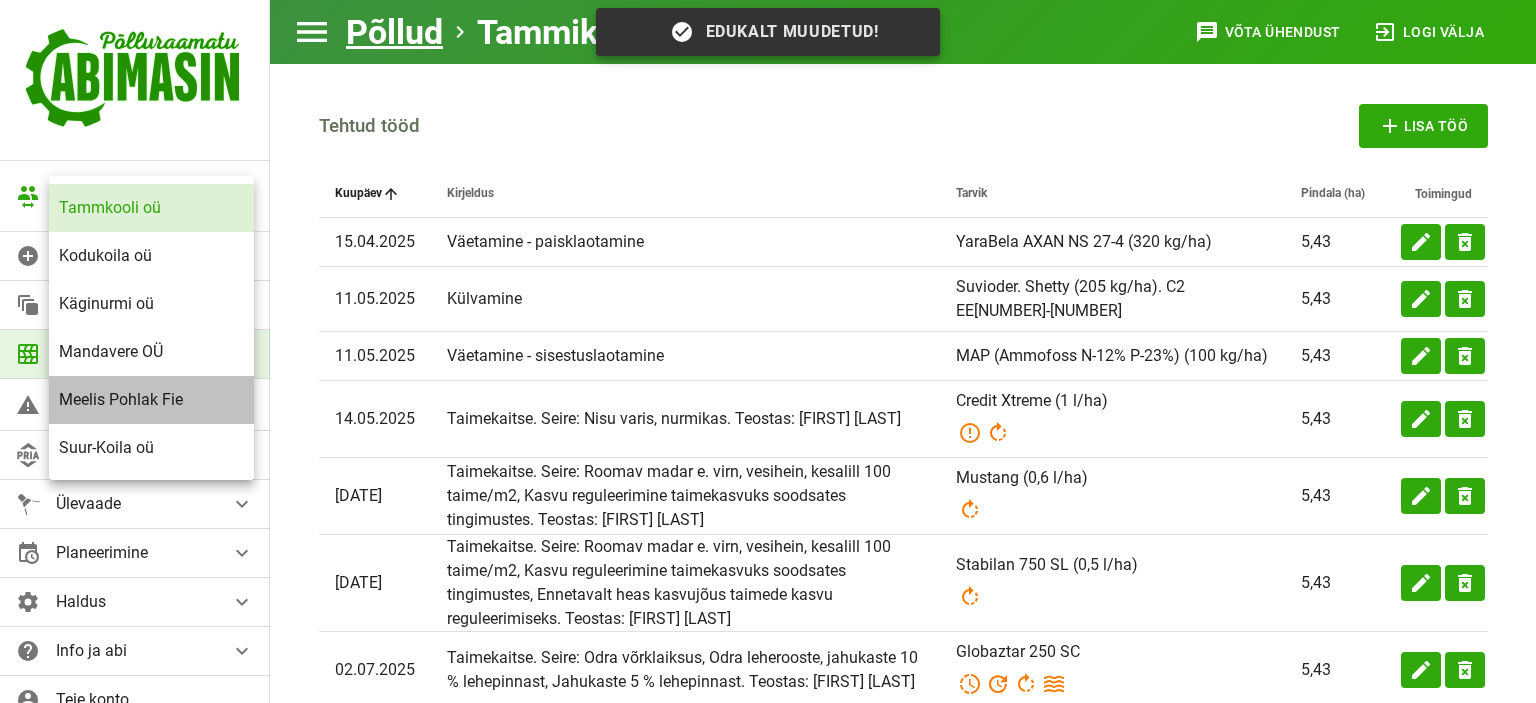 click on "Meelis Pohlak Fie" at bounding box center (151, 400) 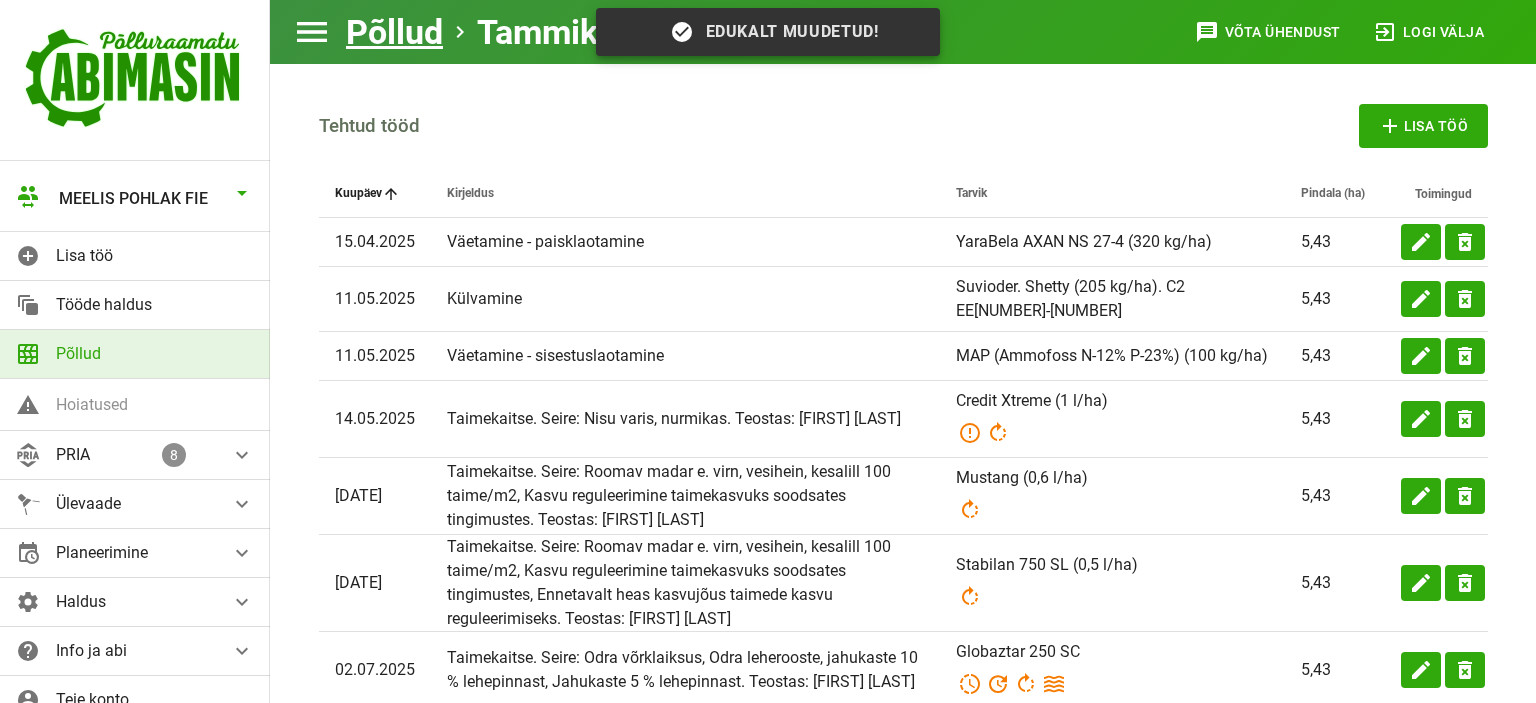 scroll, scrollTop: 0, scrollLeft: 0, axis: both 